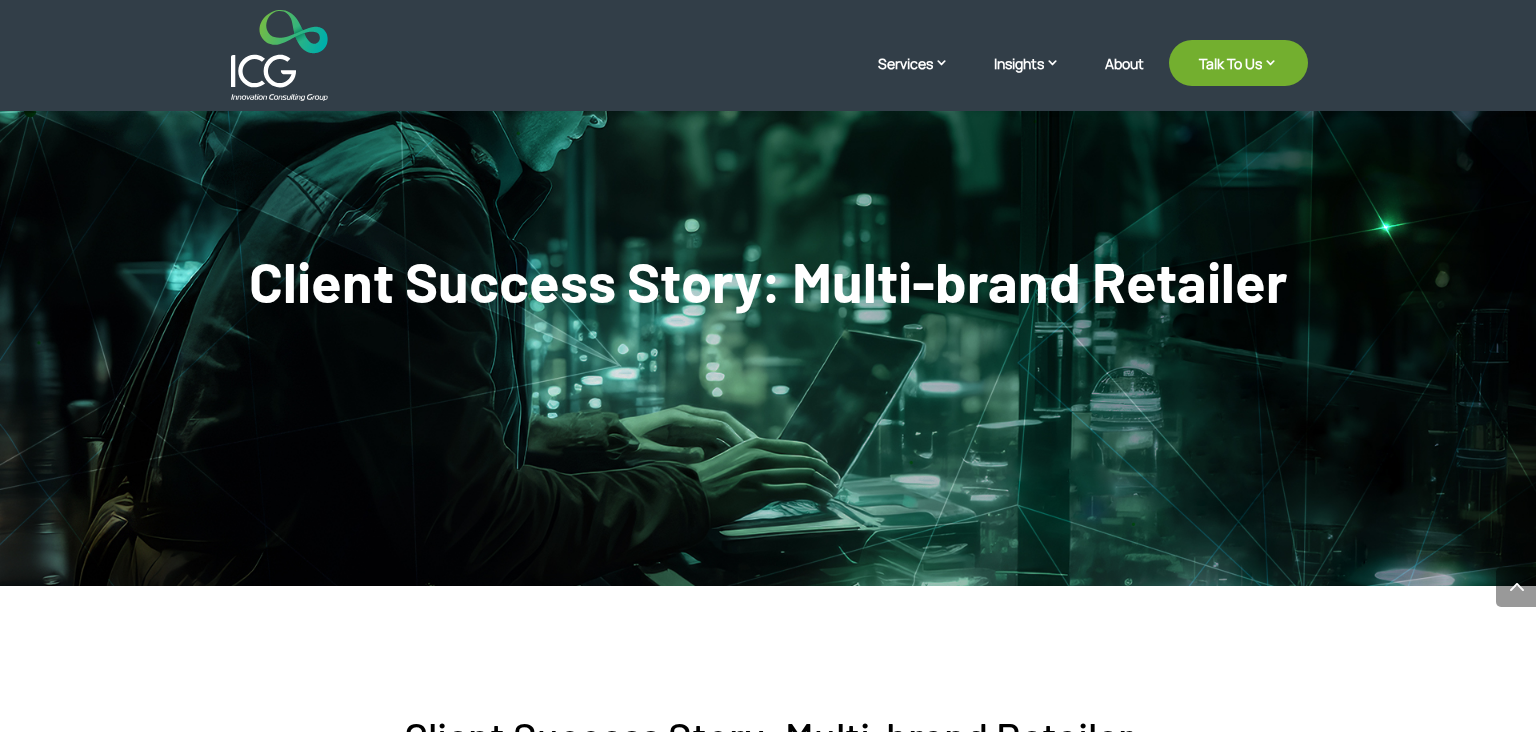 scroll, scrollTop: 864, scrollLeft: 0, axis: vertical 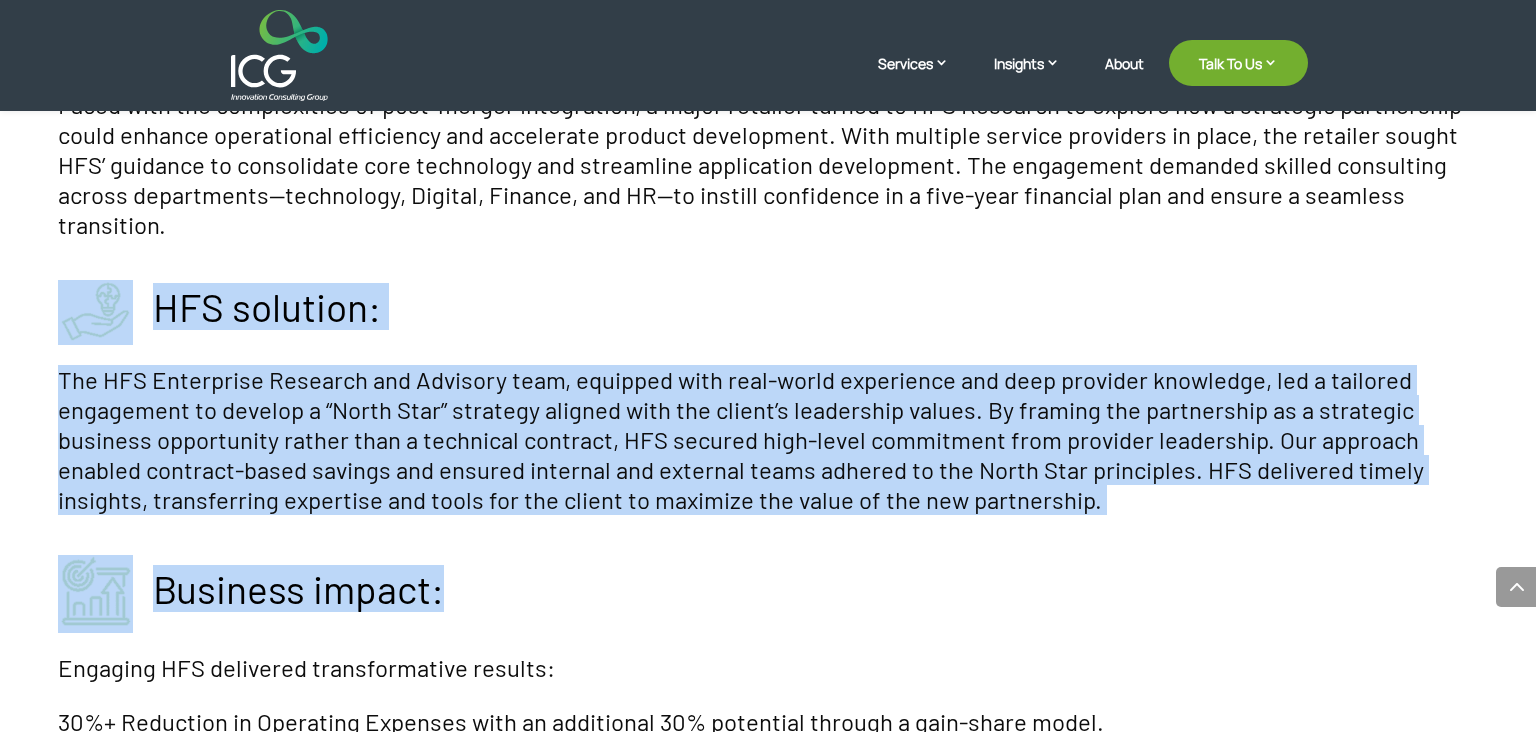 drag, startPoint x: 62, startPoint y: 362, endPoint x: 737, endPoint y: 526, distance: 694.6373 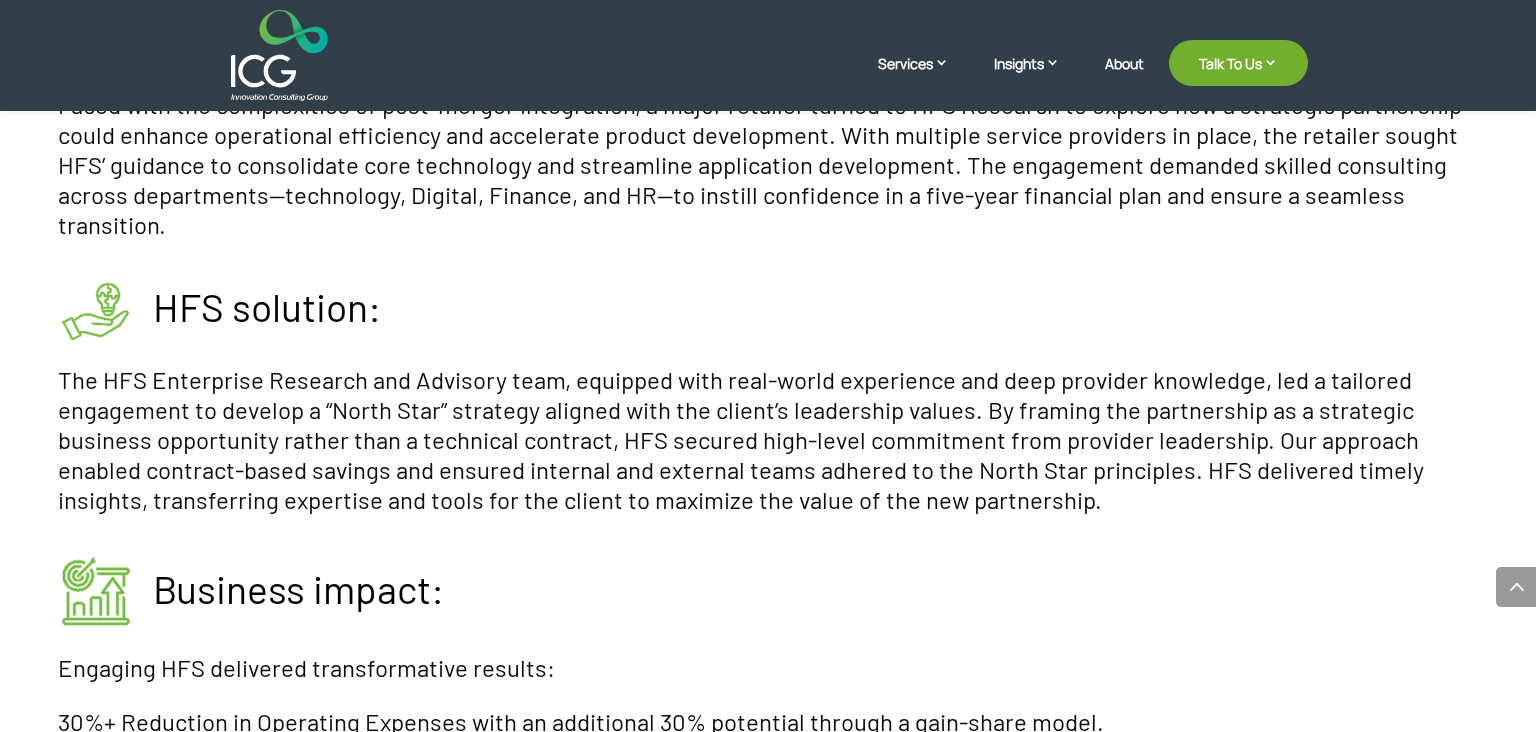 click at bounding box center (279, 55) 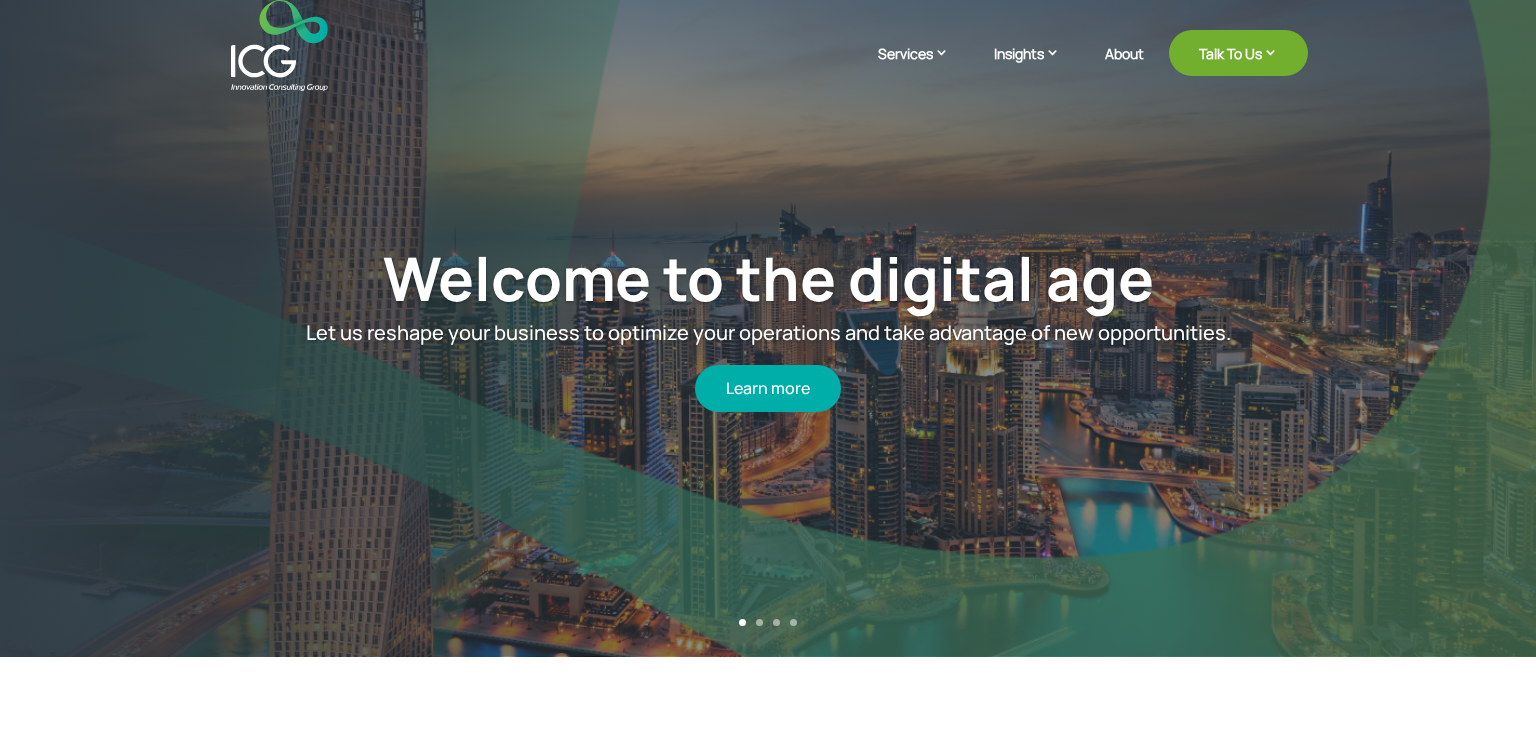 scroll, scrollTop: 0, scrollLeft: 0, axis: both 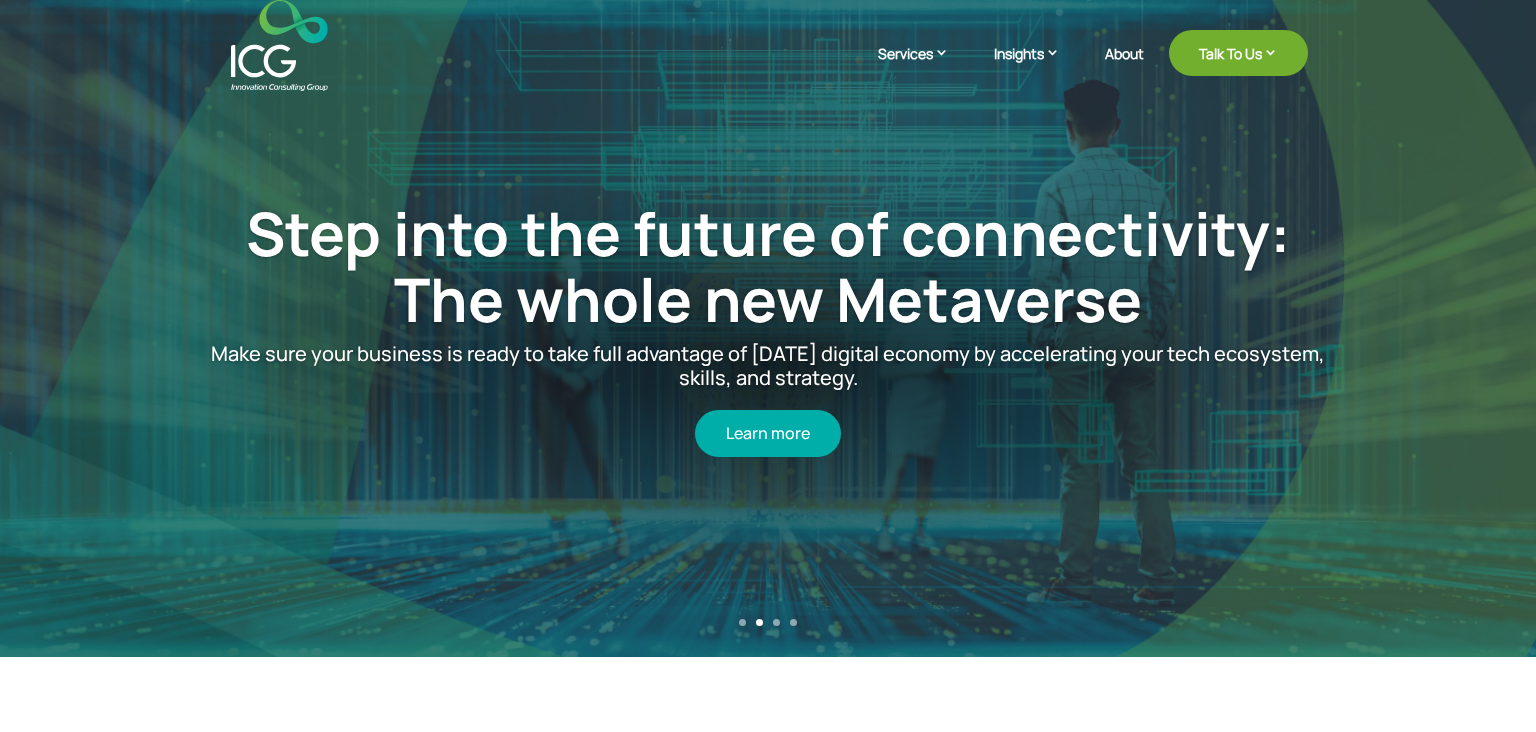 click on "Step into the future of connectivity: The whole new Metaverse Make sure your business is ready to take full advantage of tomorrow’s digital economy by accelerating your tech ecosystem, skills, and strategy.
Learn more" at bounding box center [768, 328] 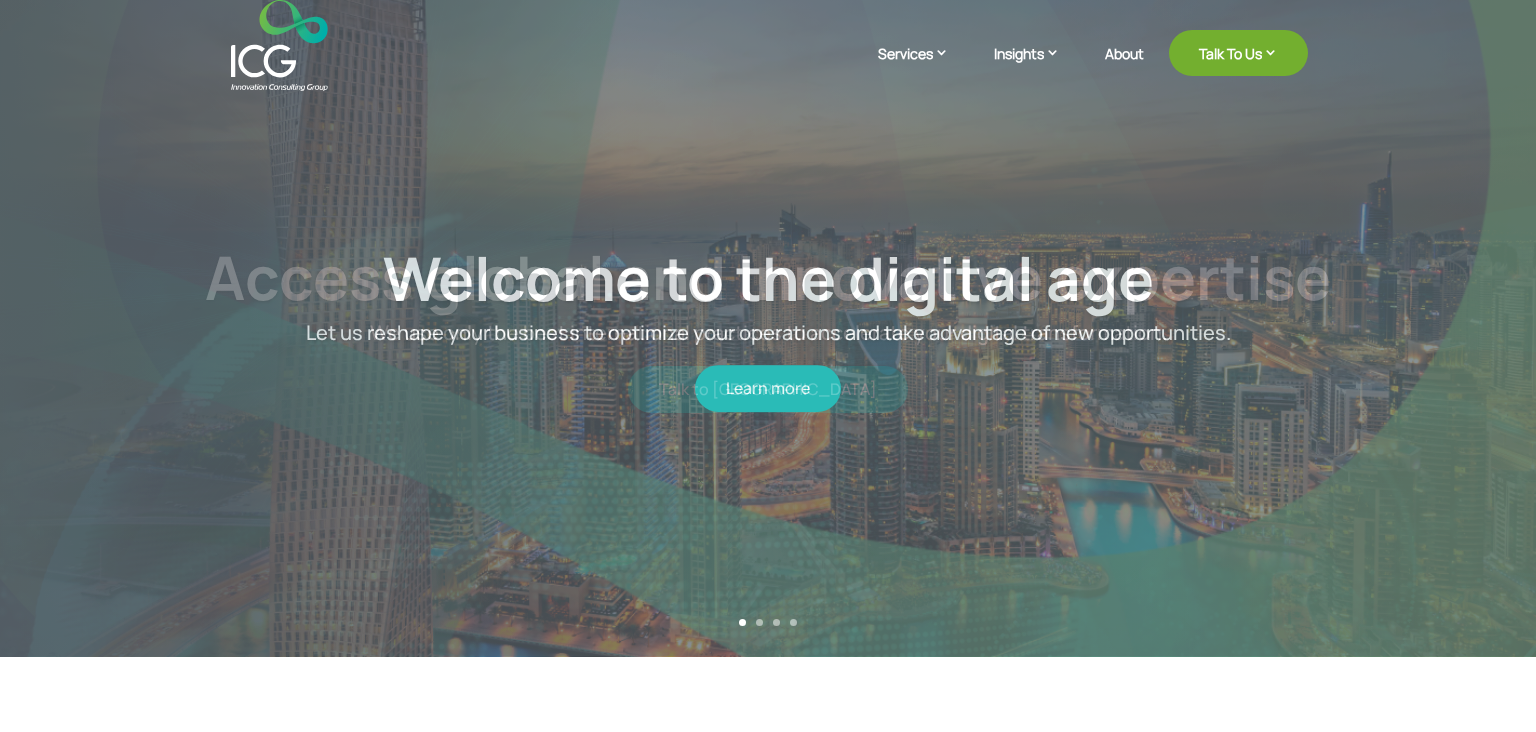 click on "3" at bounding box center [776, 622] 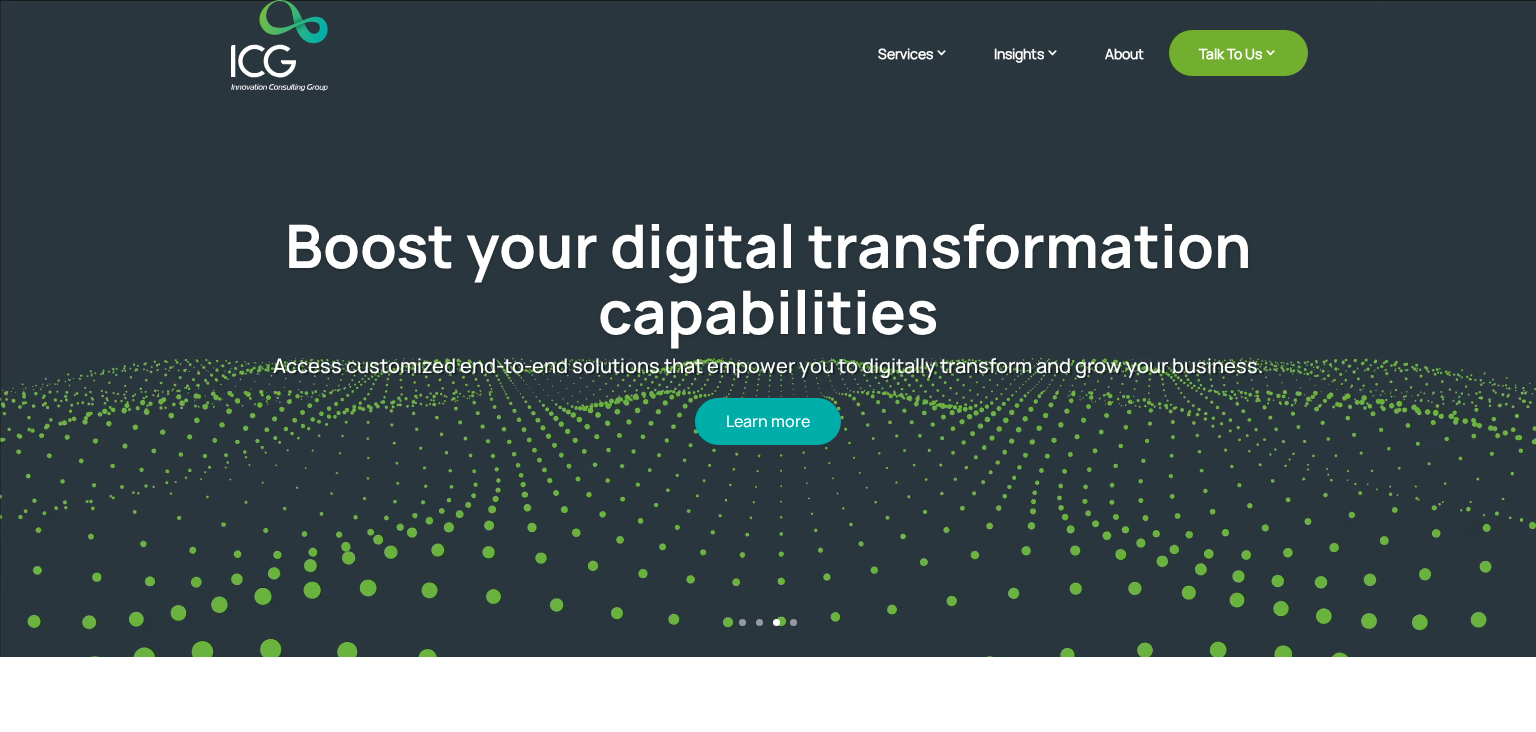 click on "1" at bounding box center [742, 622] 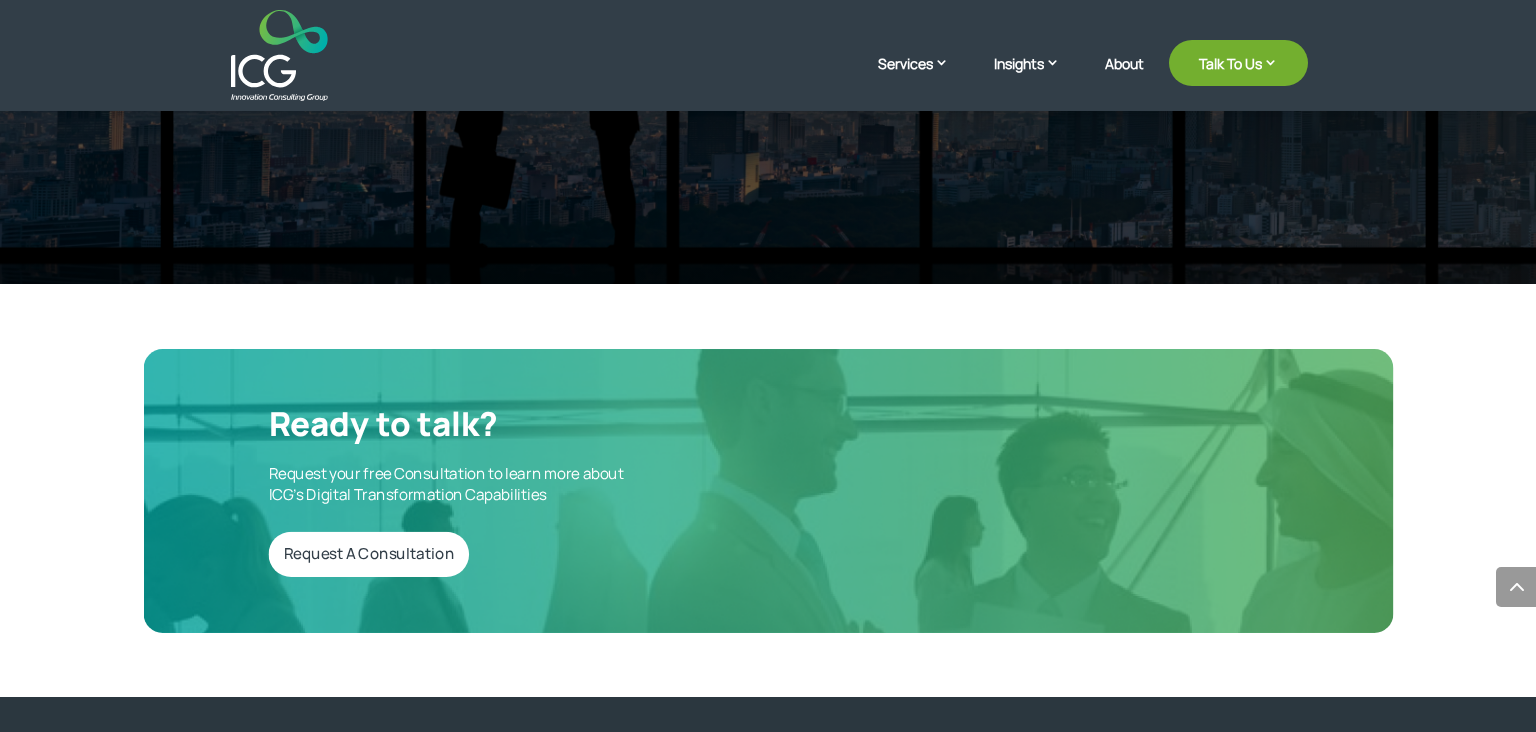 scroll, scrollTop: 6355, scrollLeft: 0, axis: vertical 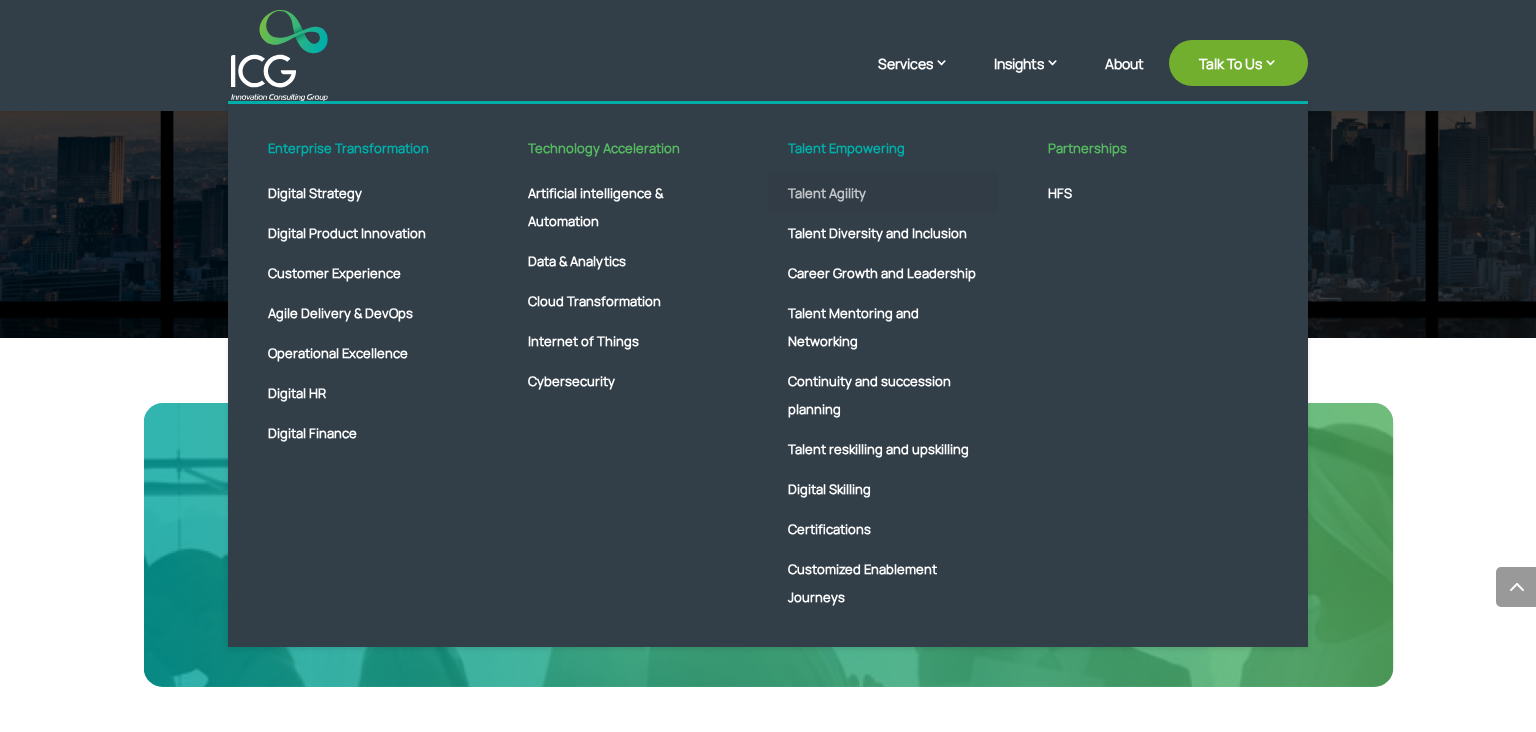 click on "Talent Agility" at bounding box center (883, 193) 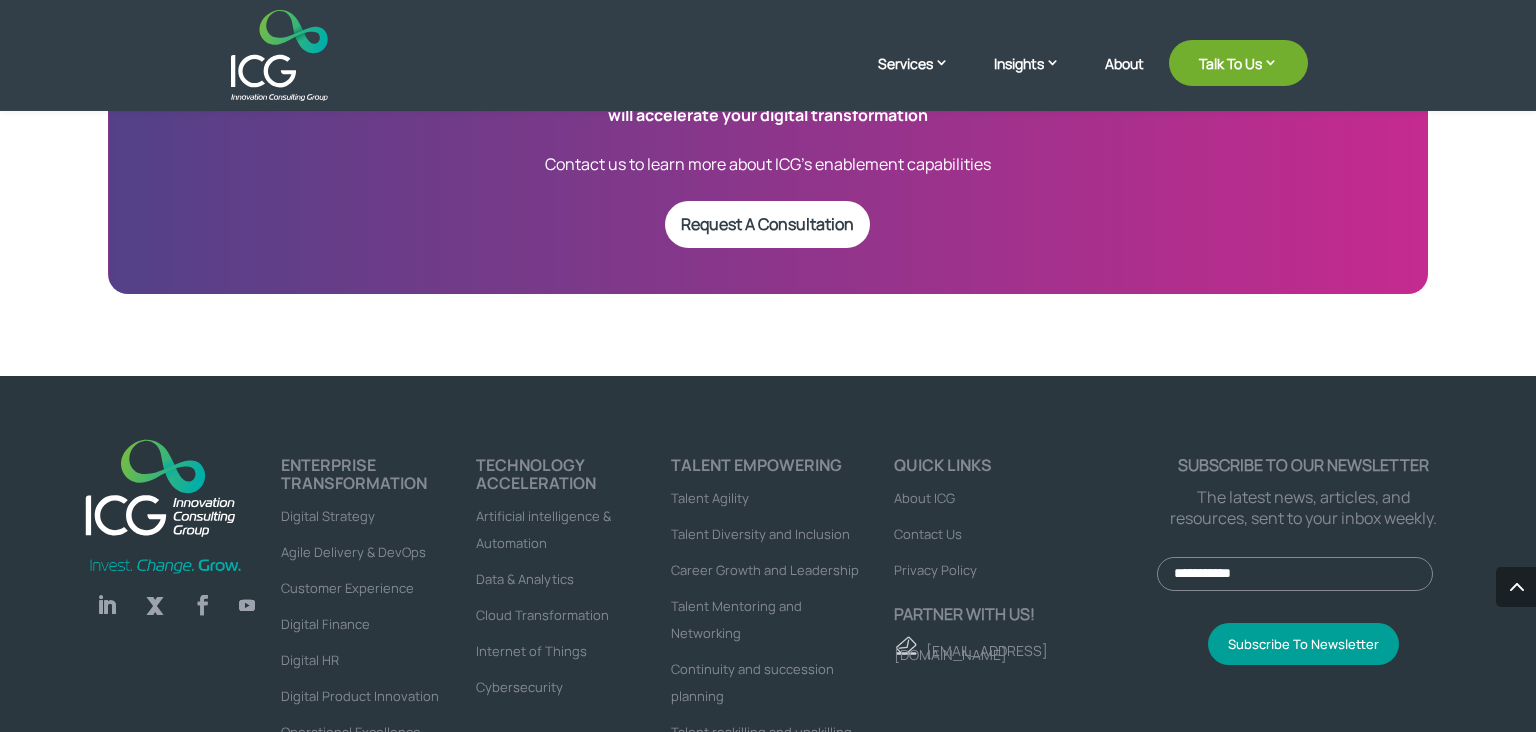 scroll, scrollTop: 2916, scrollLeft: 0, axis: vertical 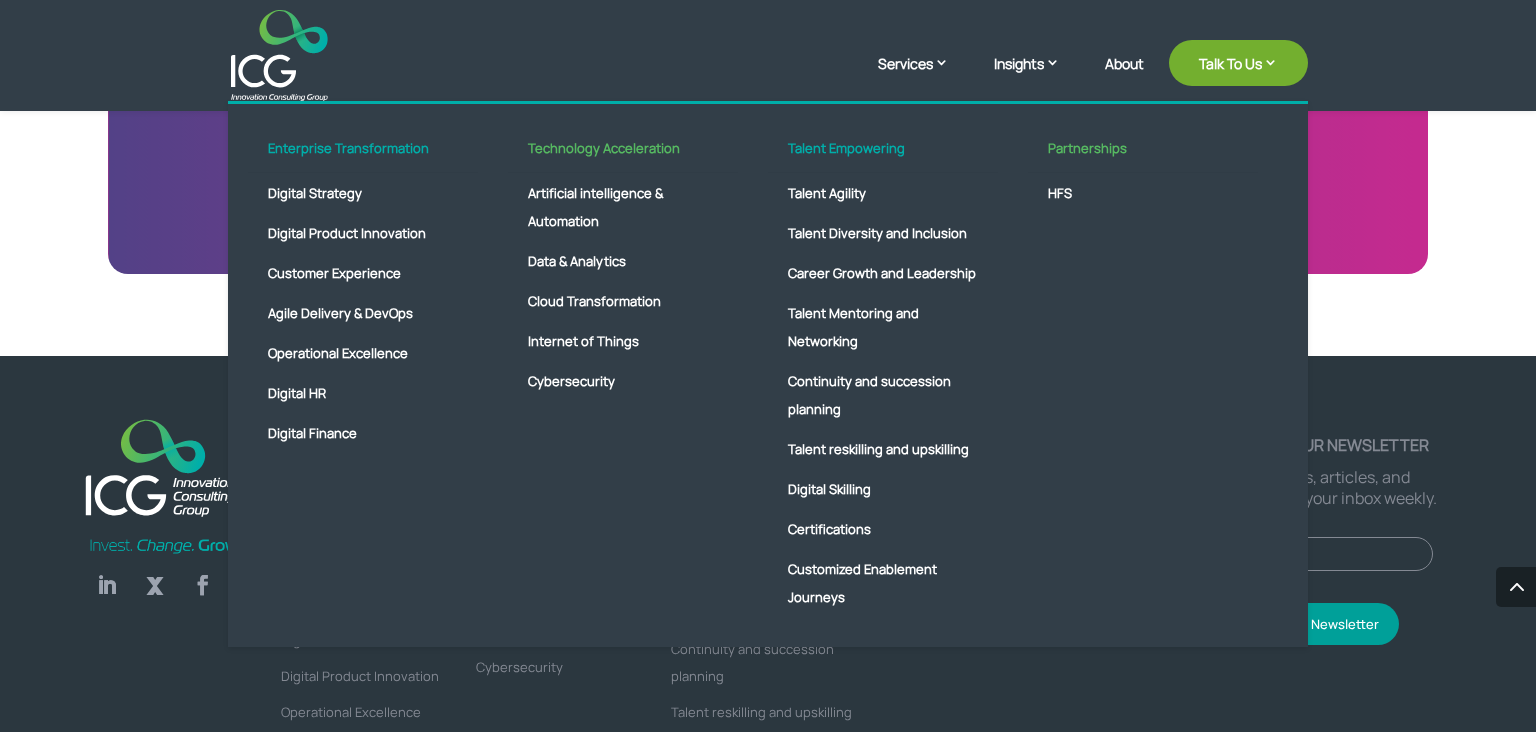 click on "Services" at bounding box center (923, 78) 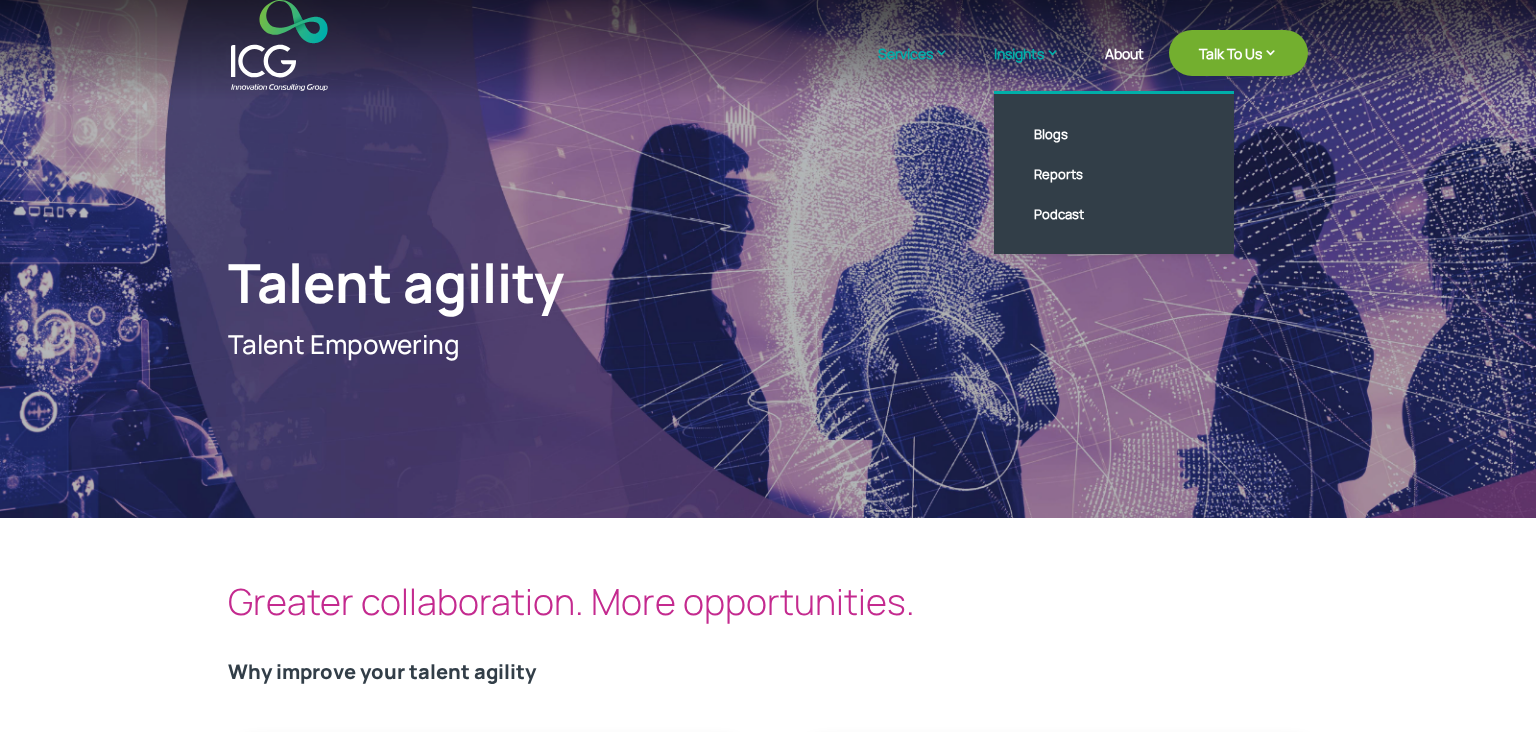 click on "Insights" at bounding box center (1037, 68) 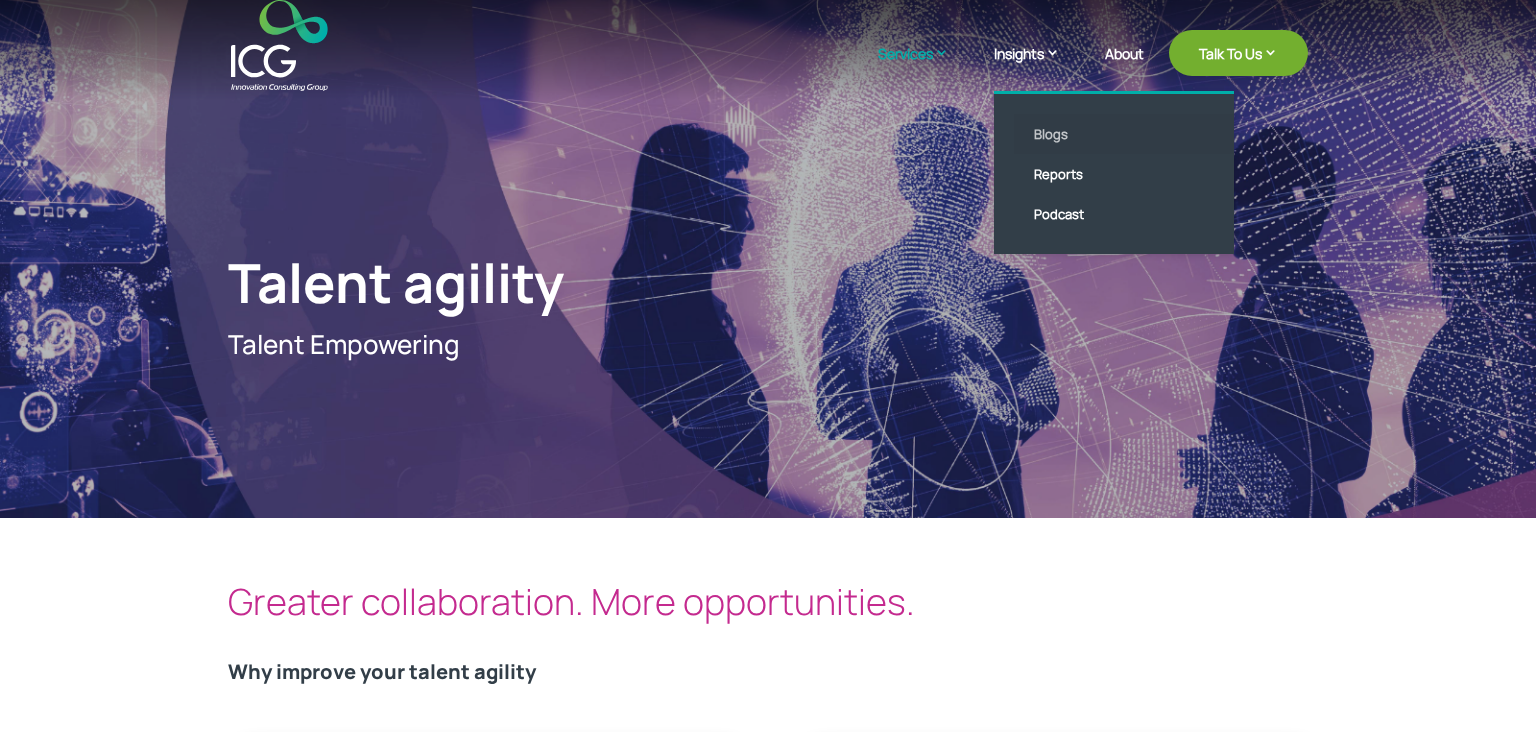 click on "Blogs" at bounding box center (1129, 134) 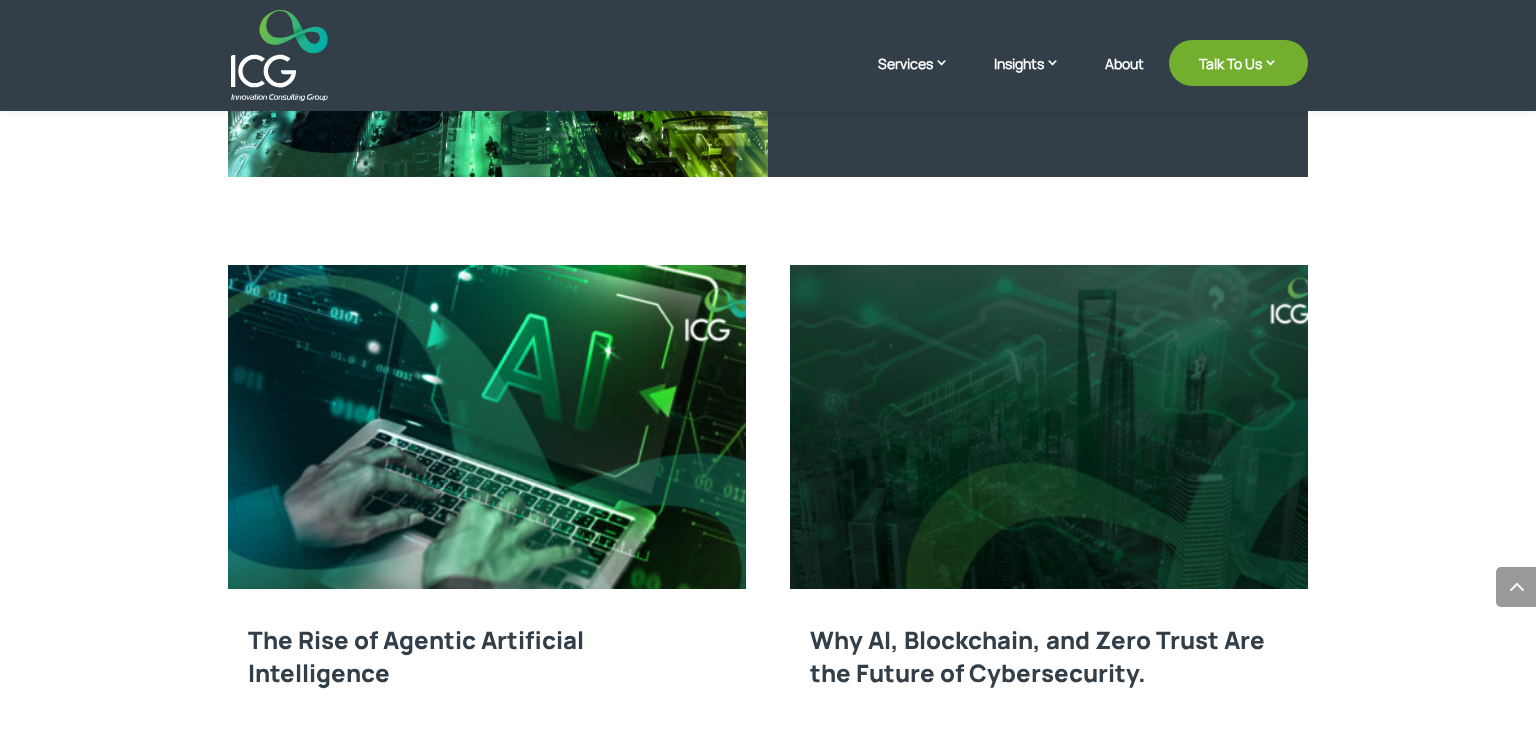 scroll, scrollTop: 1026, scrollLeft: 0, axis: vertical 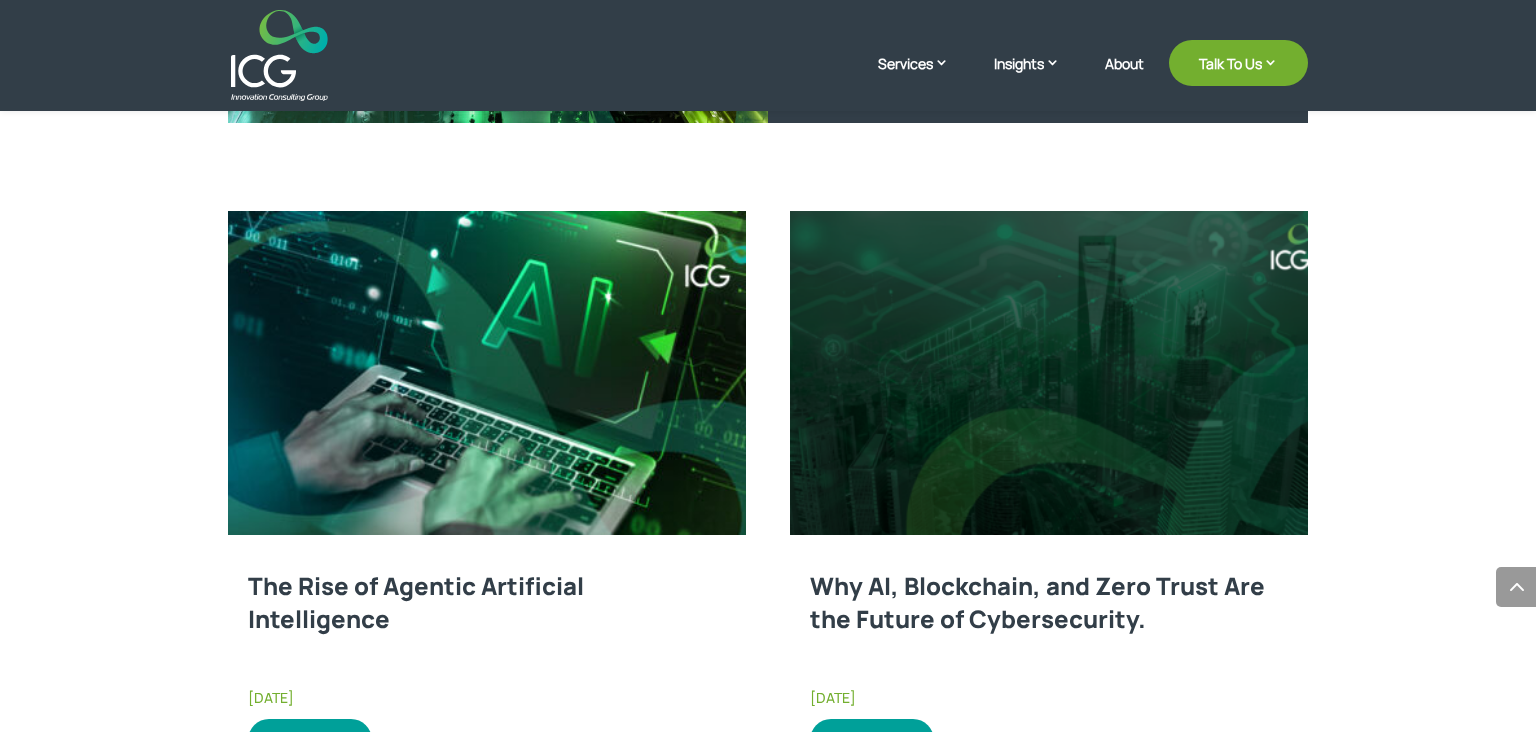 click at bounding box center (487, 373) 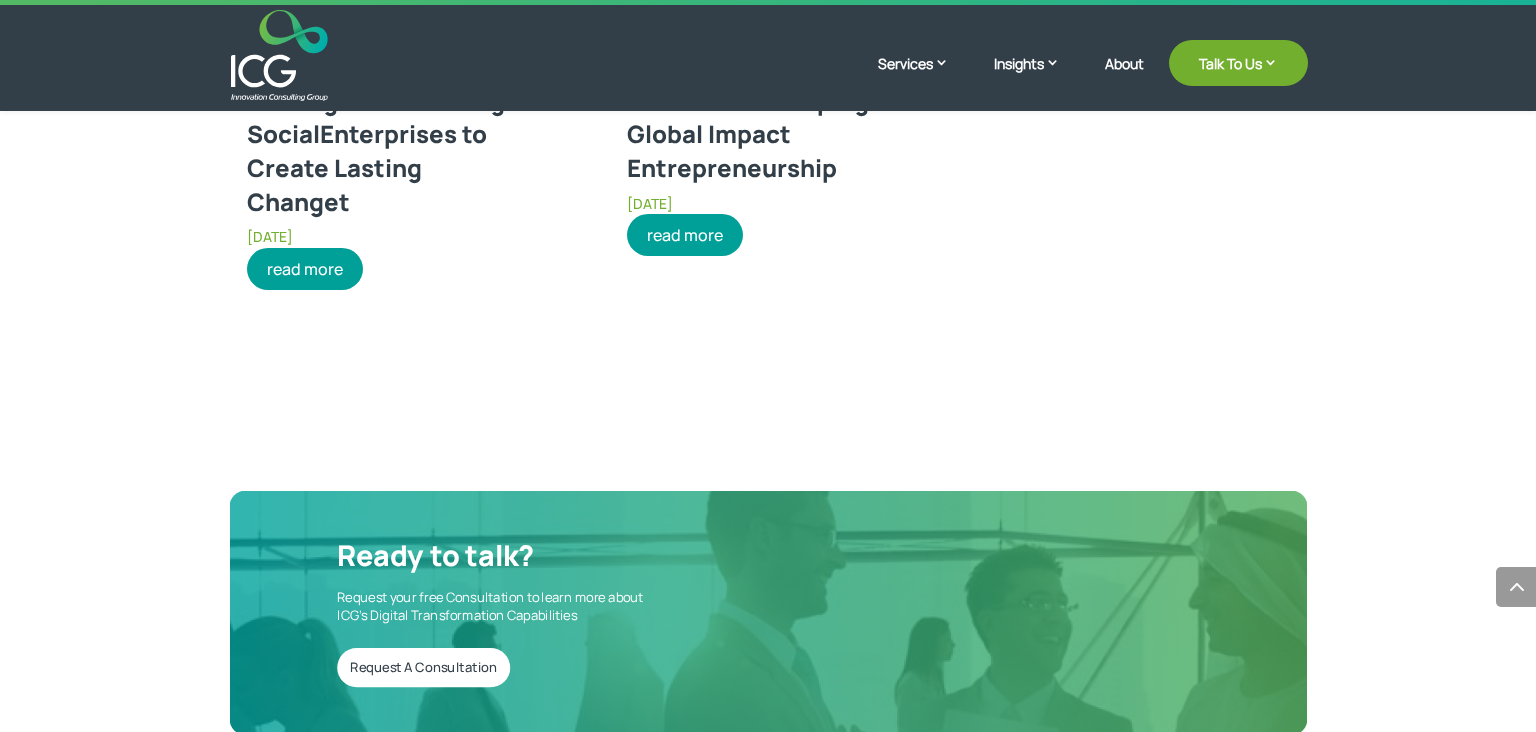 scroll, scrollTop: 3942, scrollLeft: 0, axis: vertical 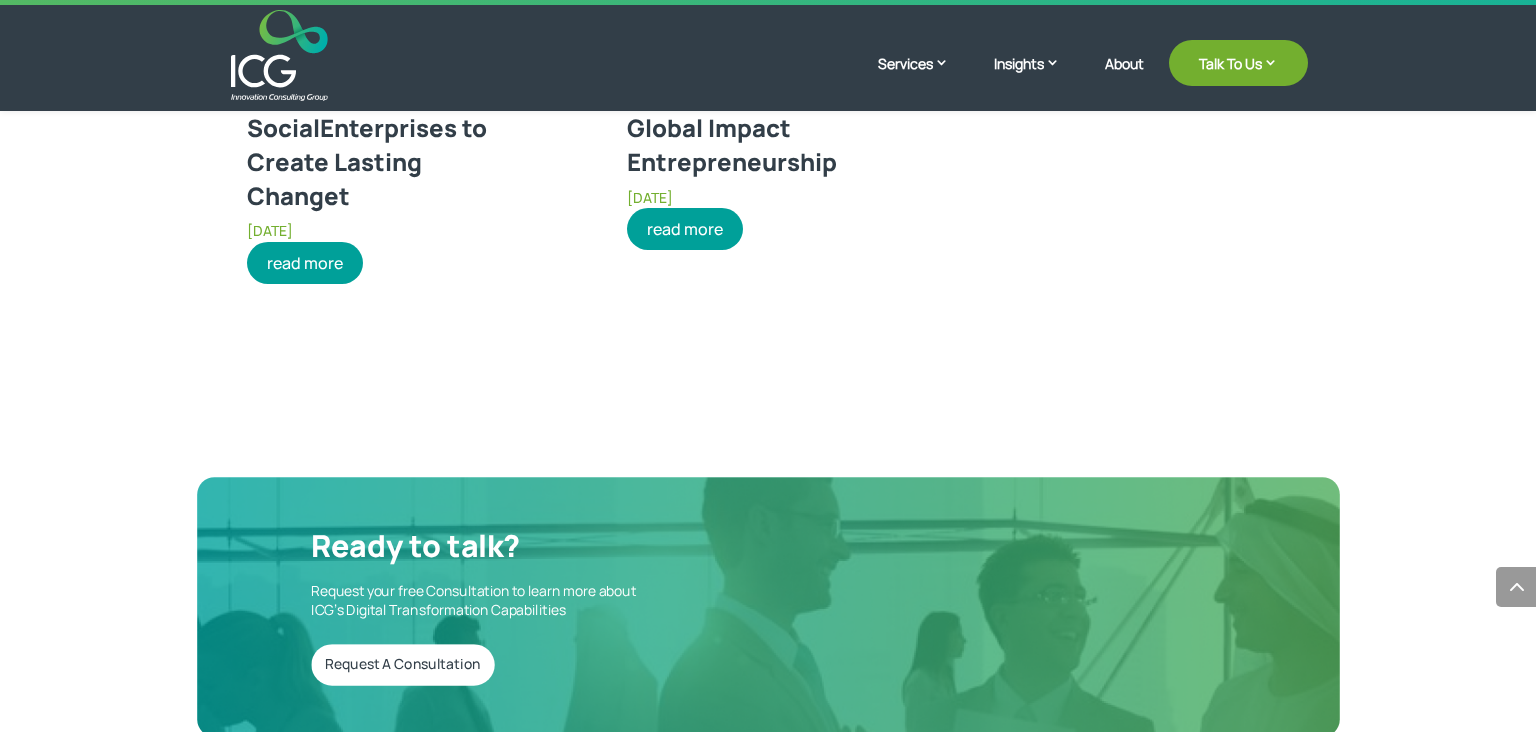 click at bounding box center (279, 55) 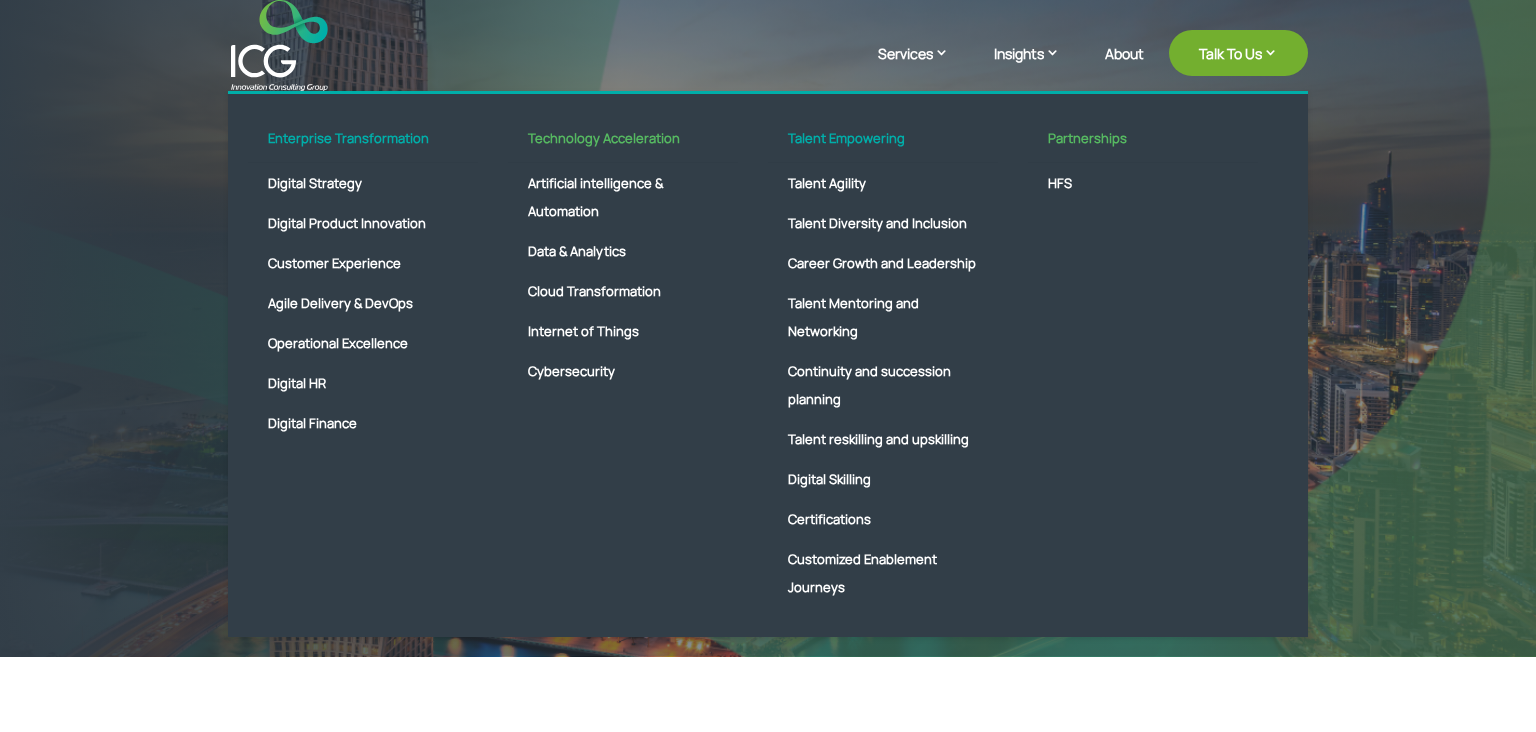 scroll, scrollTop: 0, scrollLeft: 0, axis: both 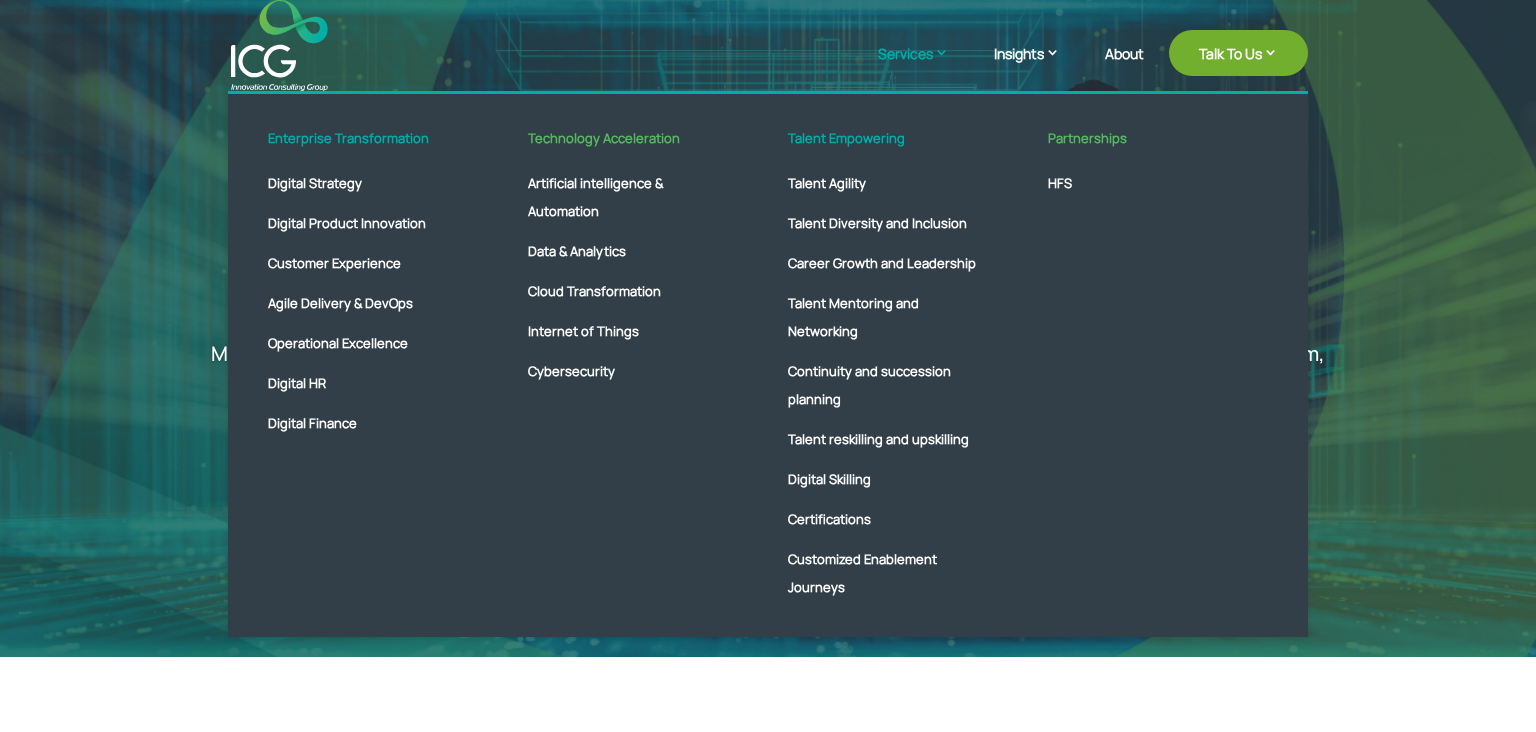 click on "Services" at bounding box center [923, 68] 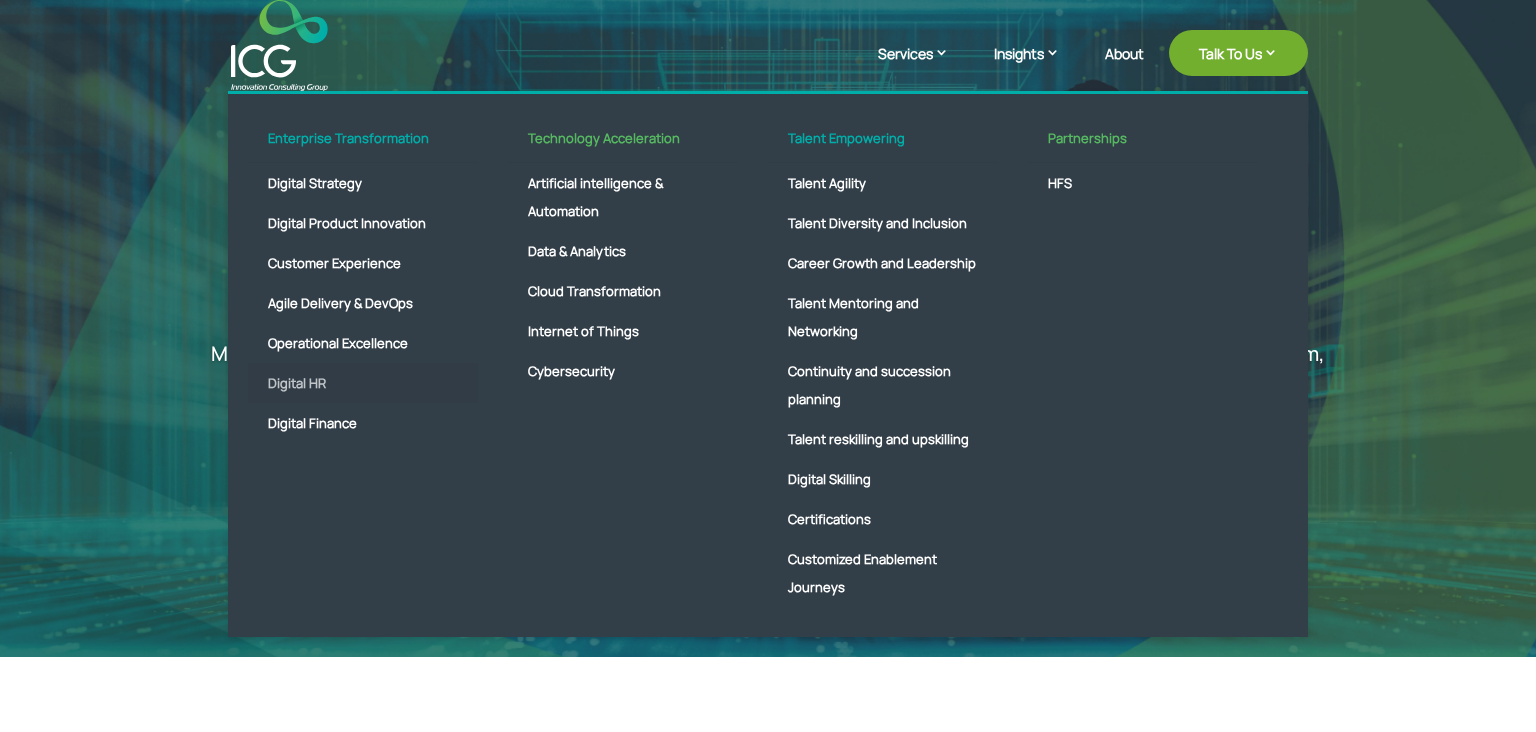 click on "Digital HR" at bounding box center [363, 383] 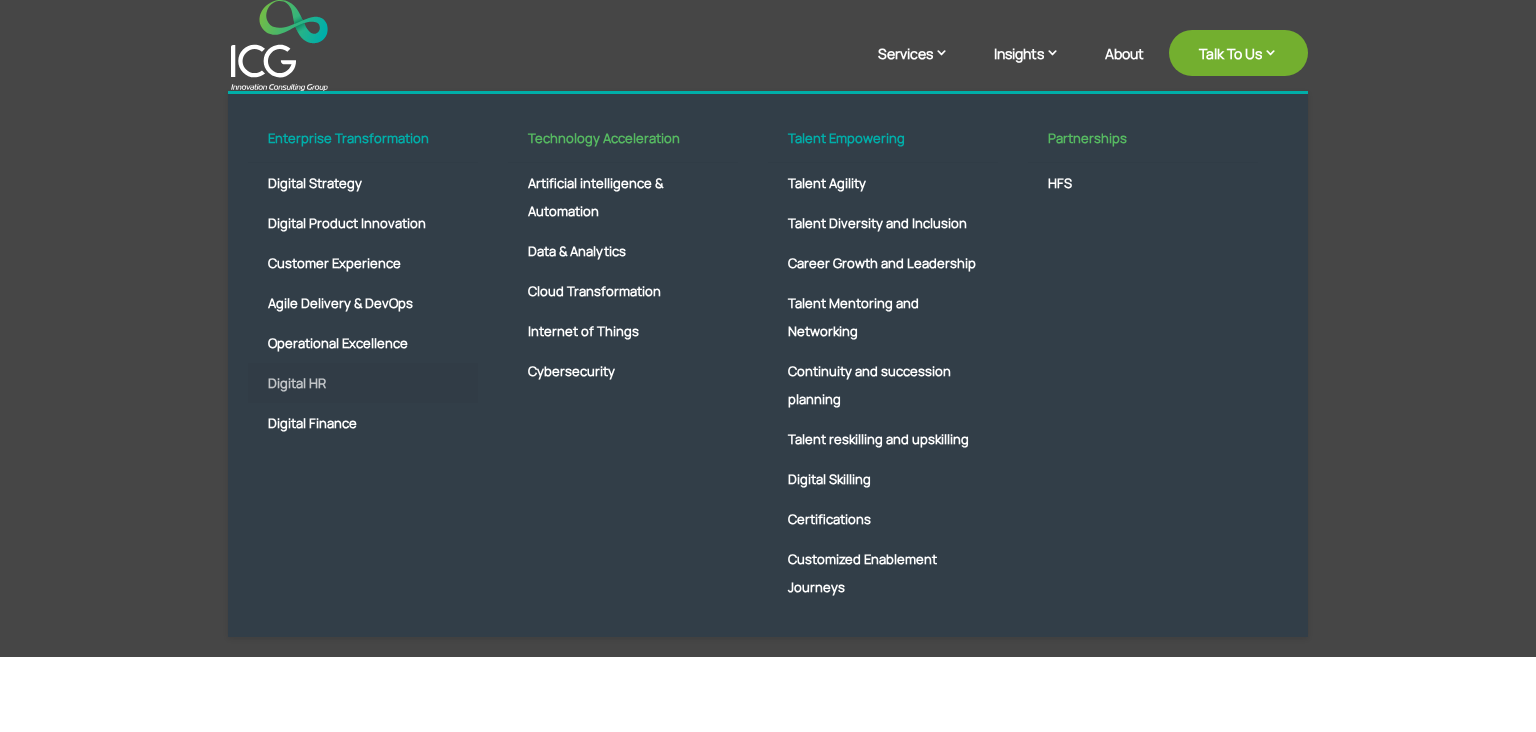 click on "Digital HR" at bounding box center (363, 383) 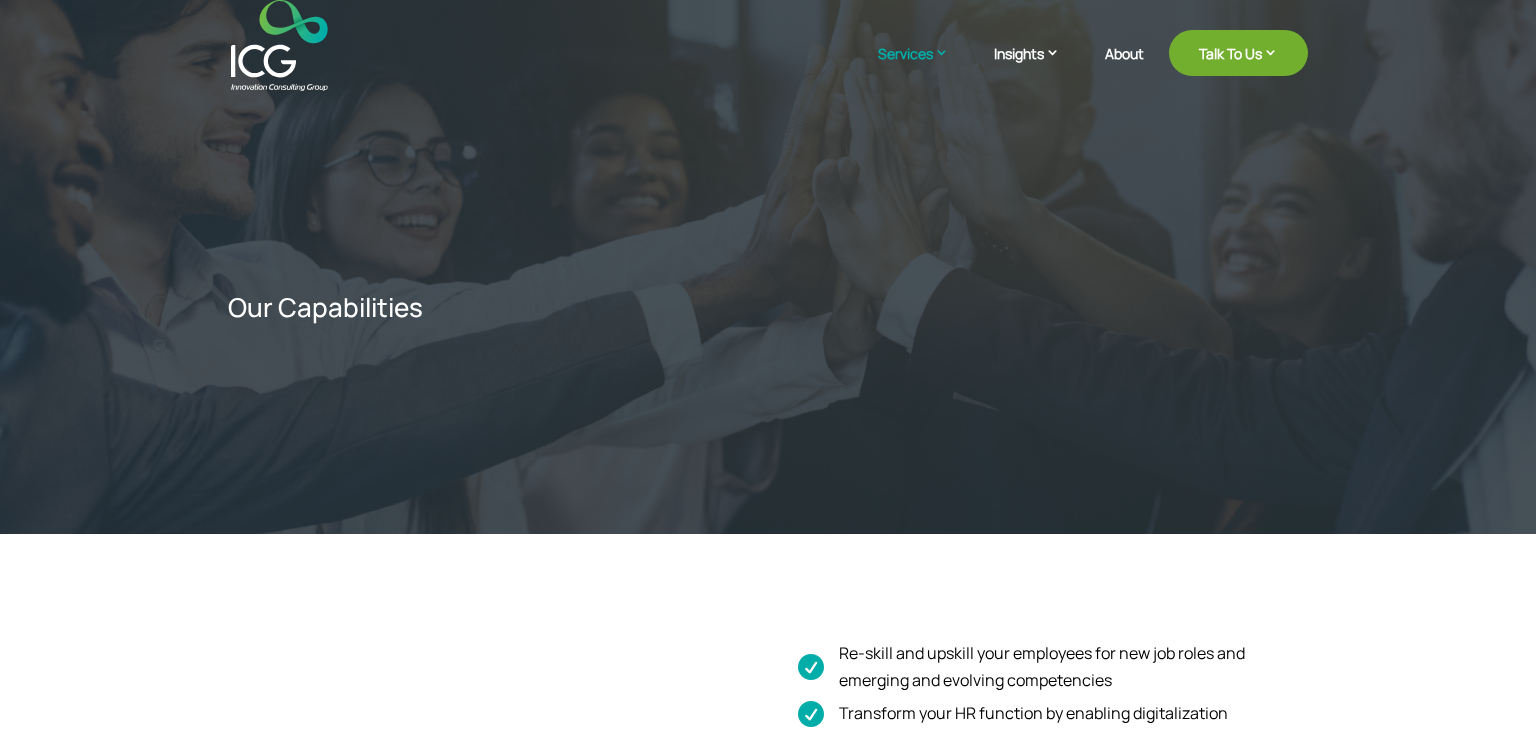 scroll, scrollTop: 0, scrollLeft: 0, axis: both 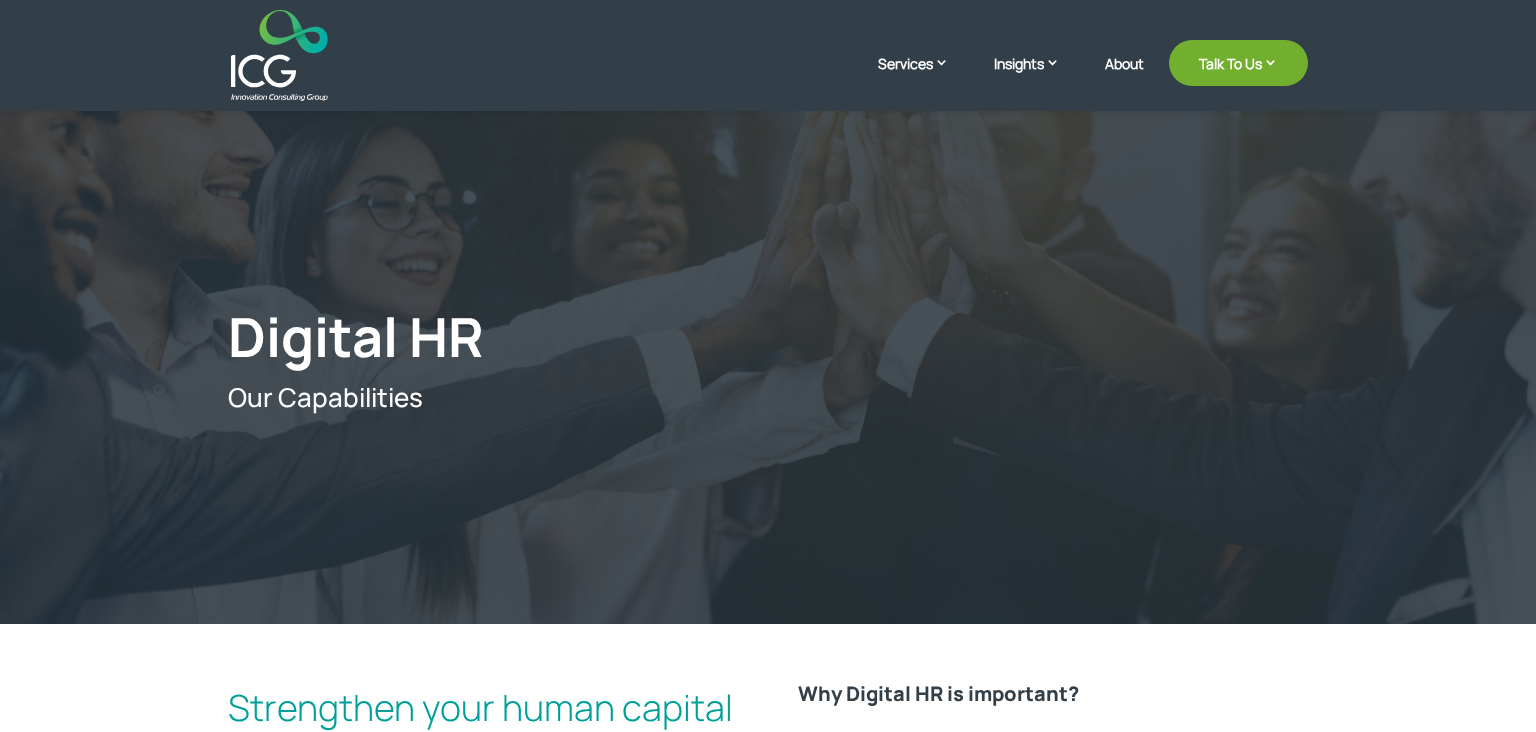 click on "Digital HR
Our Capabilities" at bounding box center (768, 357) 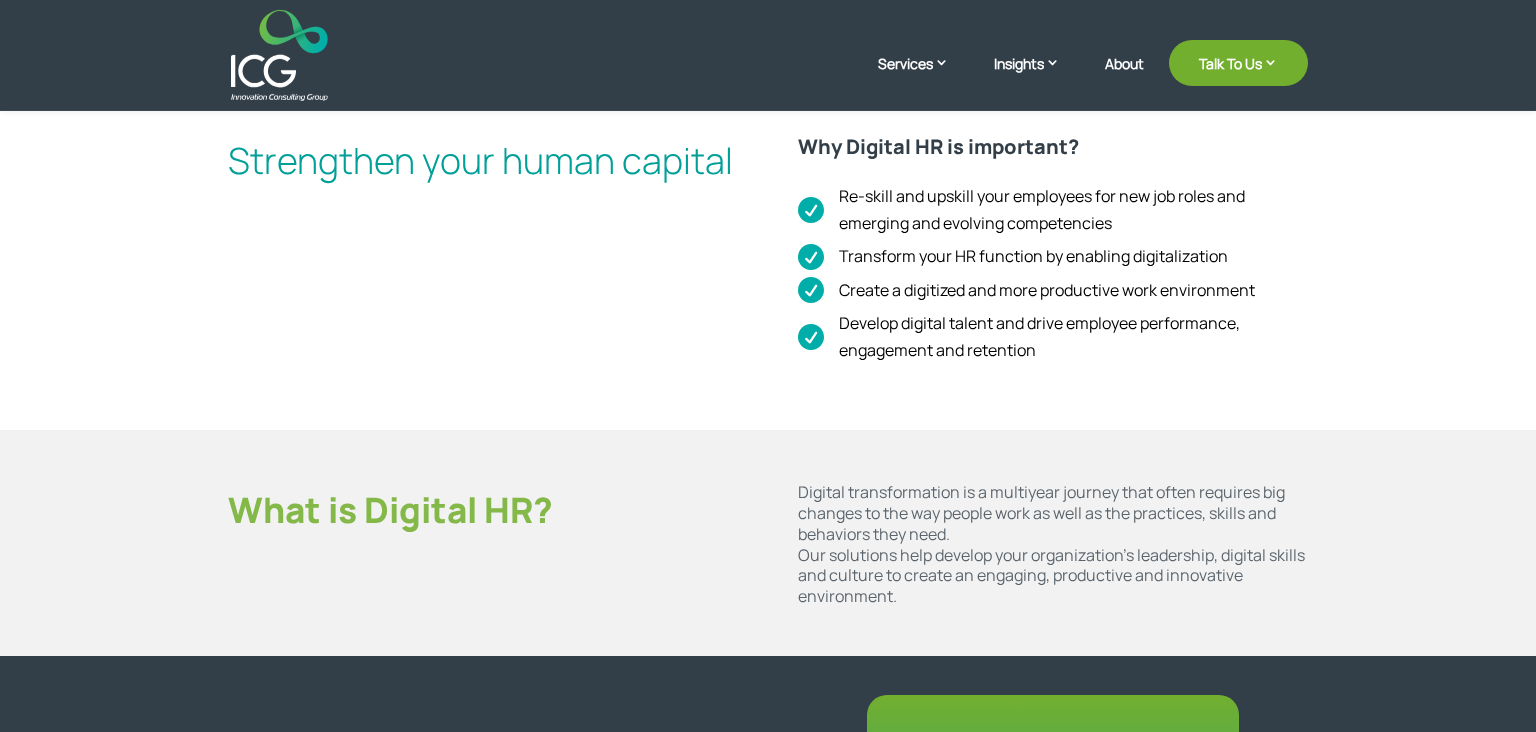 scroll, scrollTop: 540, scrollLeft: 0, axis: vertical 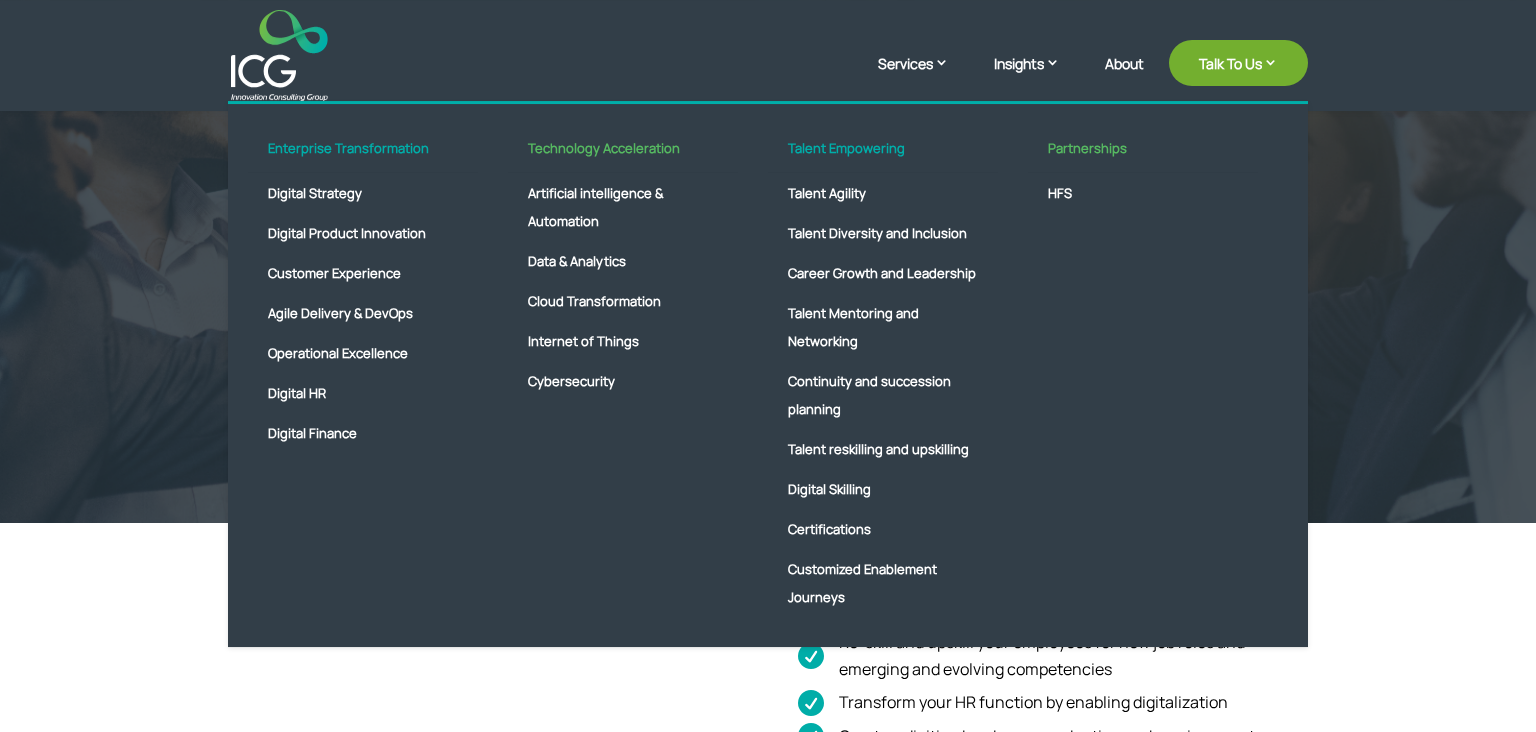 click on "Services" at bounding box center [923, 78] 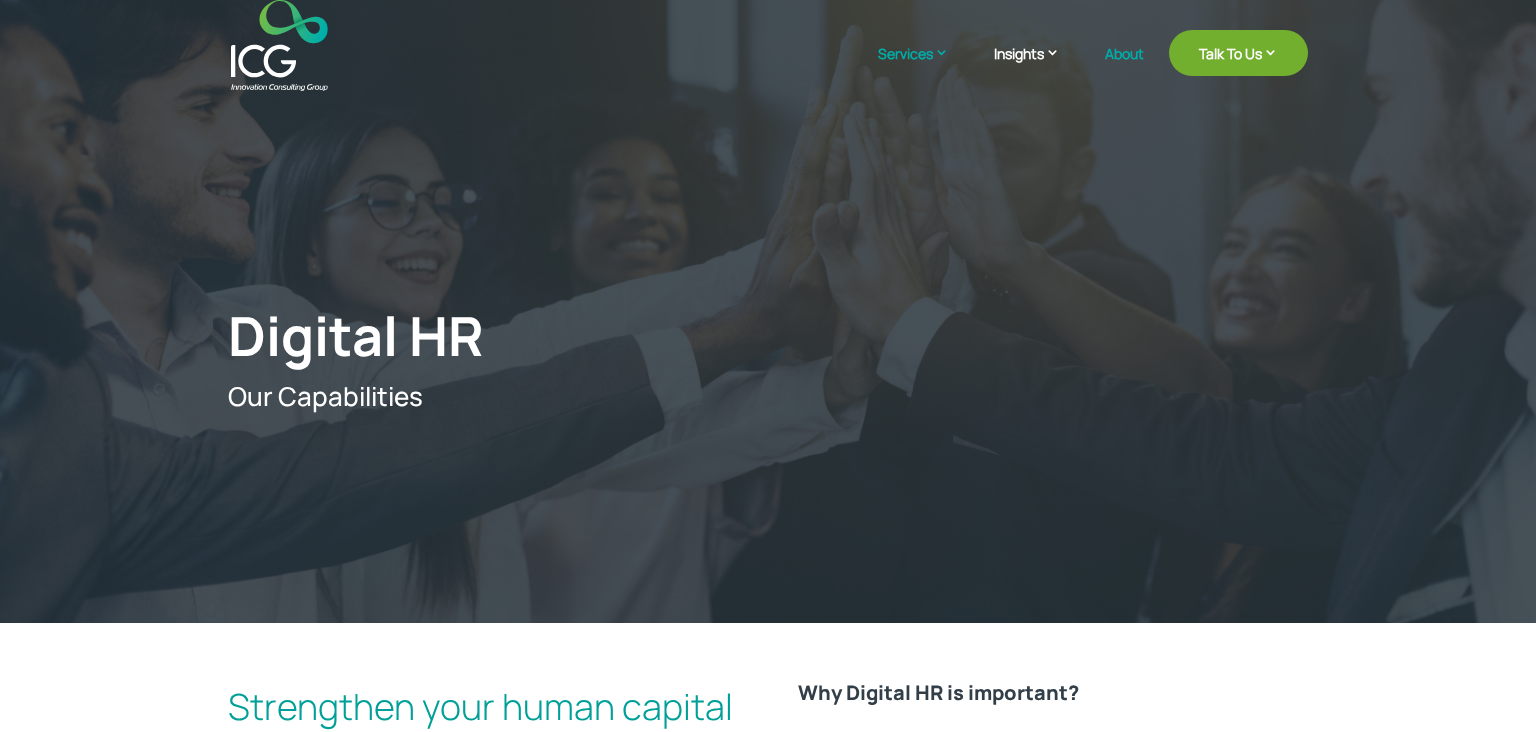 click on "About" at bounding box center (1124, 69) 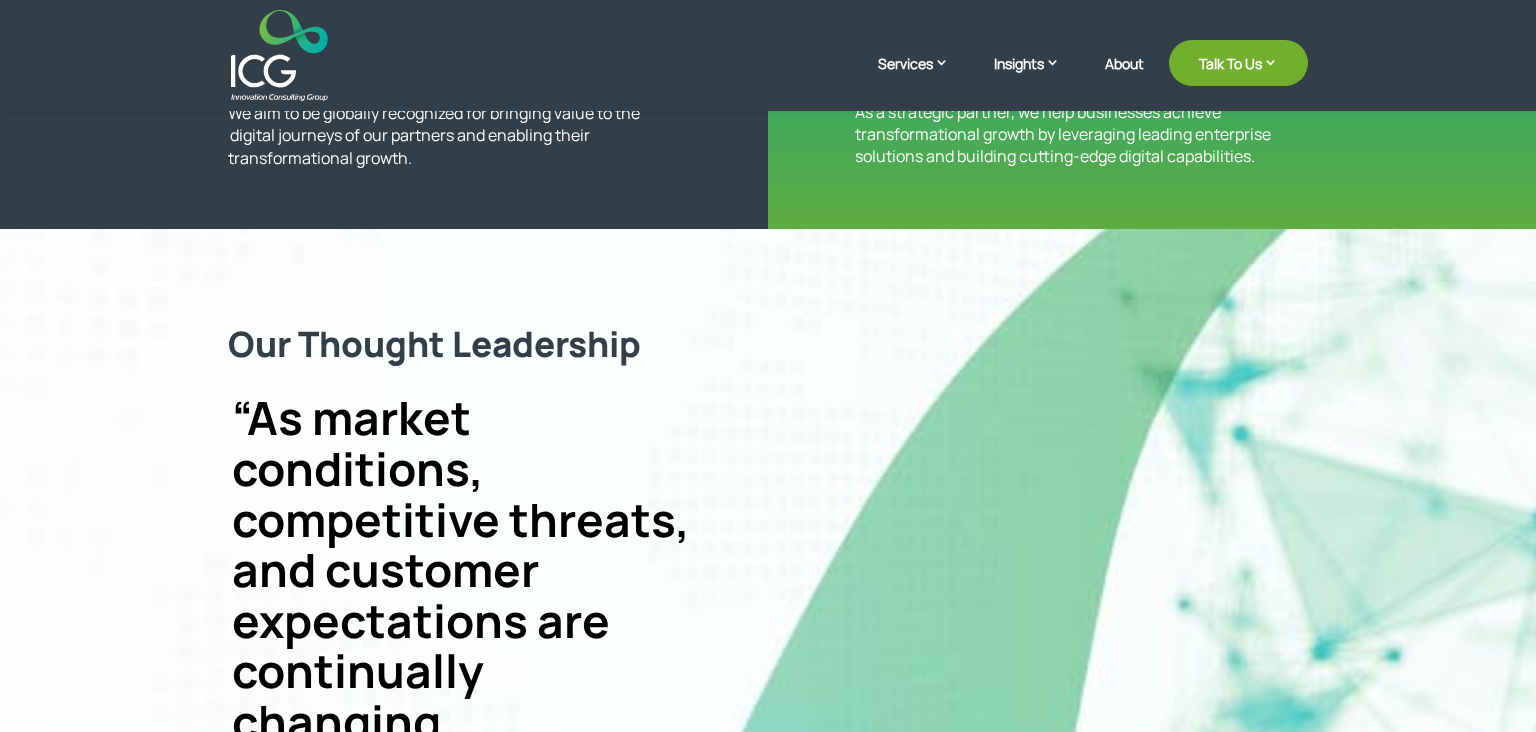 scroll, scrollTop: 864, scrollLeft: 0, axis: vertical 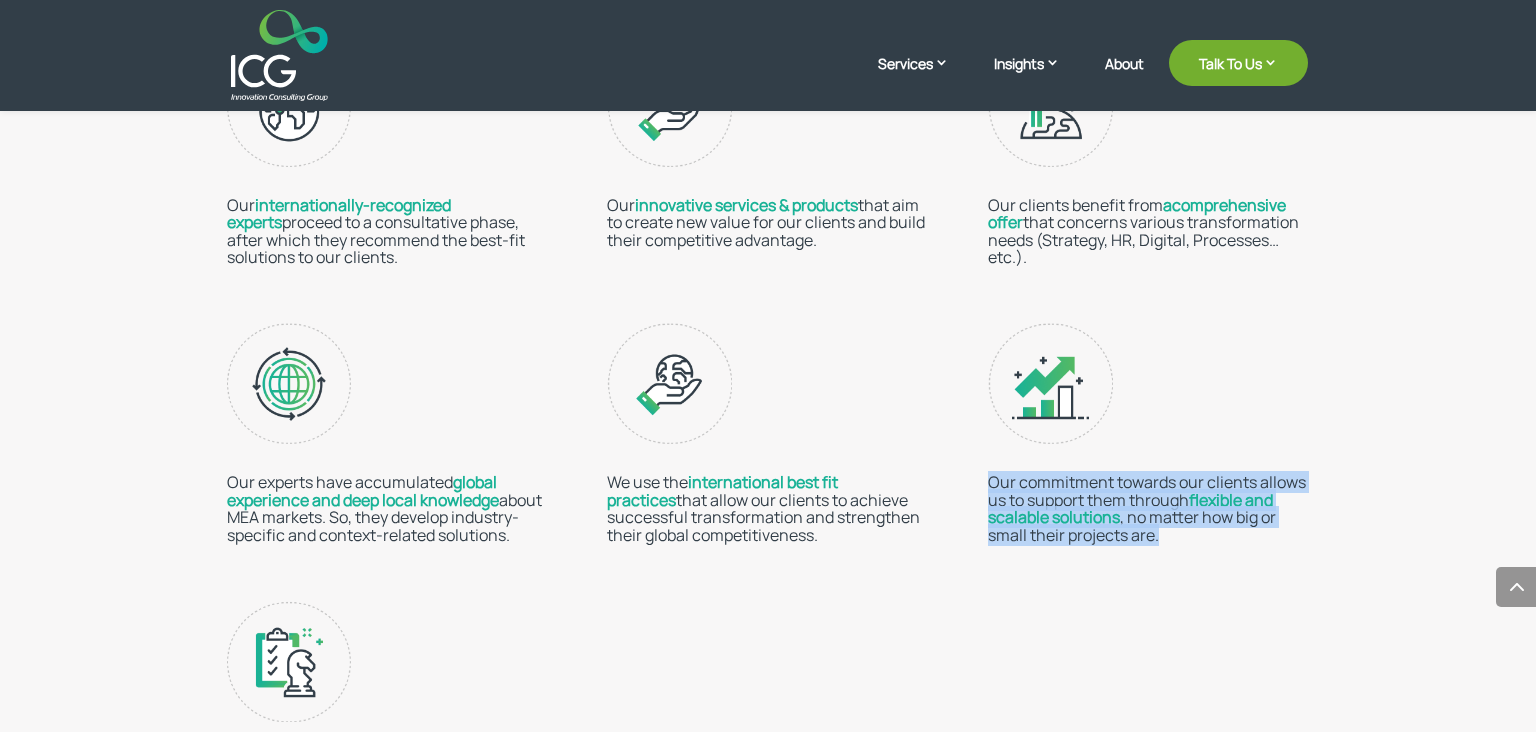 drag, startPoint x: 980, startPoint y: 482, endPoint x: 1221, endPoint y: 564, distance: 254.56827 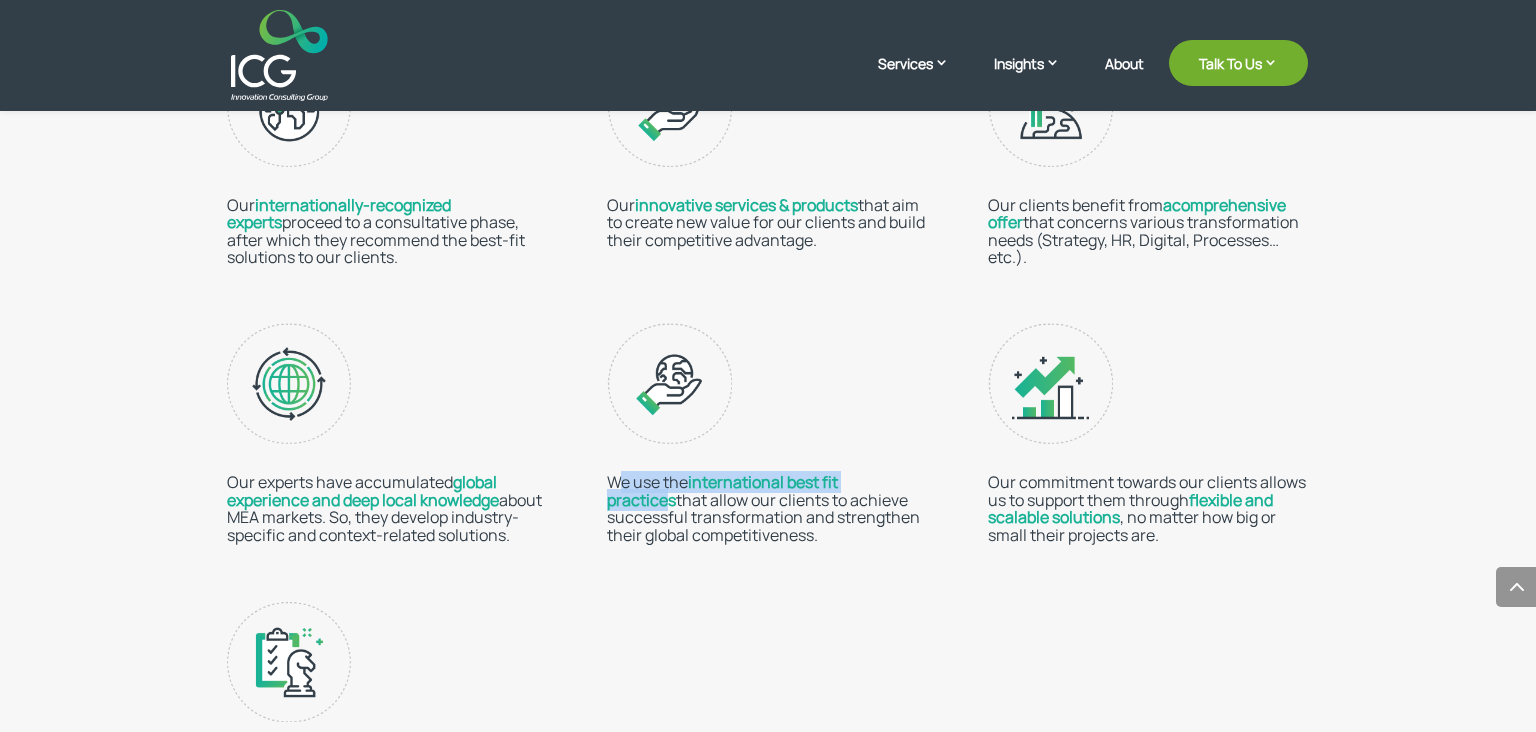 drag, startPoint x: 622, startPoint y: 480, endPoint x: 916, endPoint y: 479, distance: 294.0017 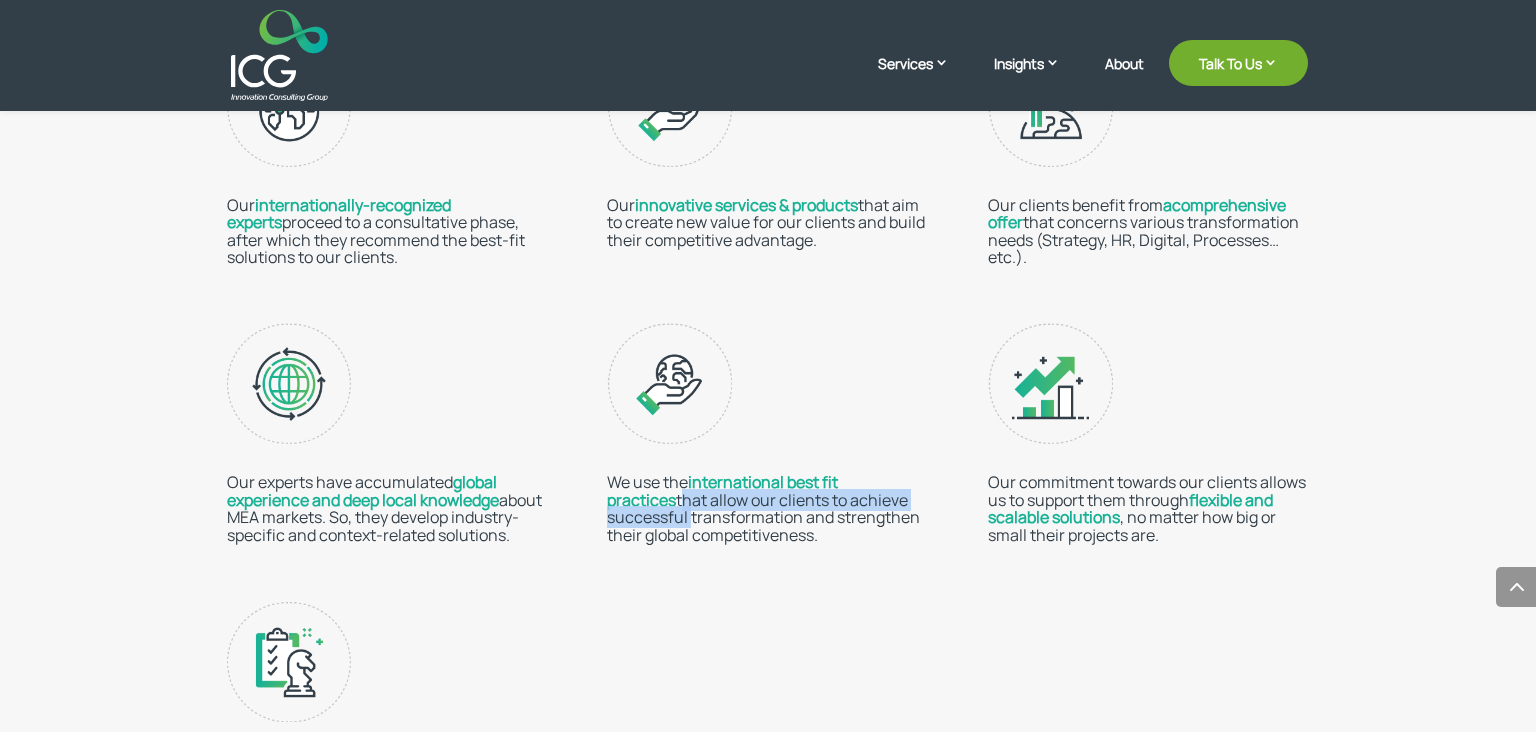 drag, startPoint x: 609, startPoint y: 500, endPoint x: 921, endPoint y: 497, distance: 312.01443 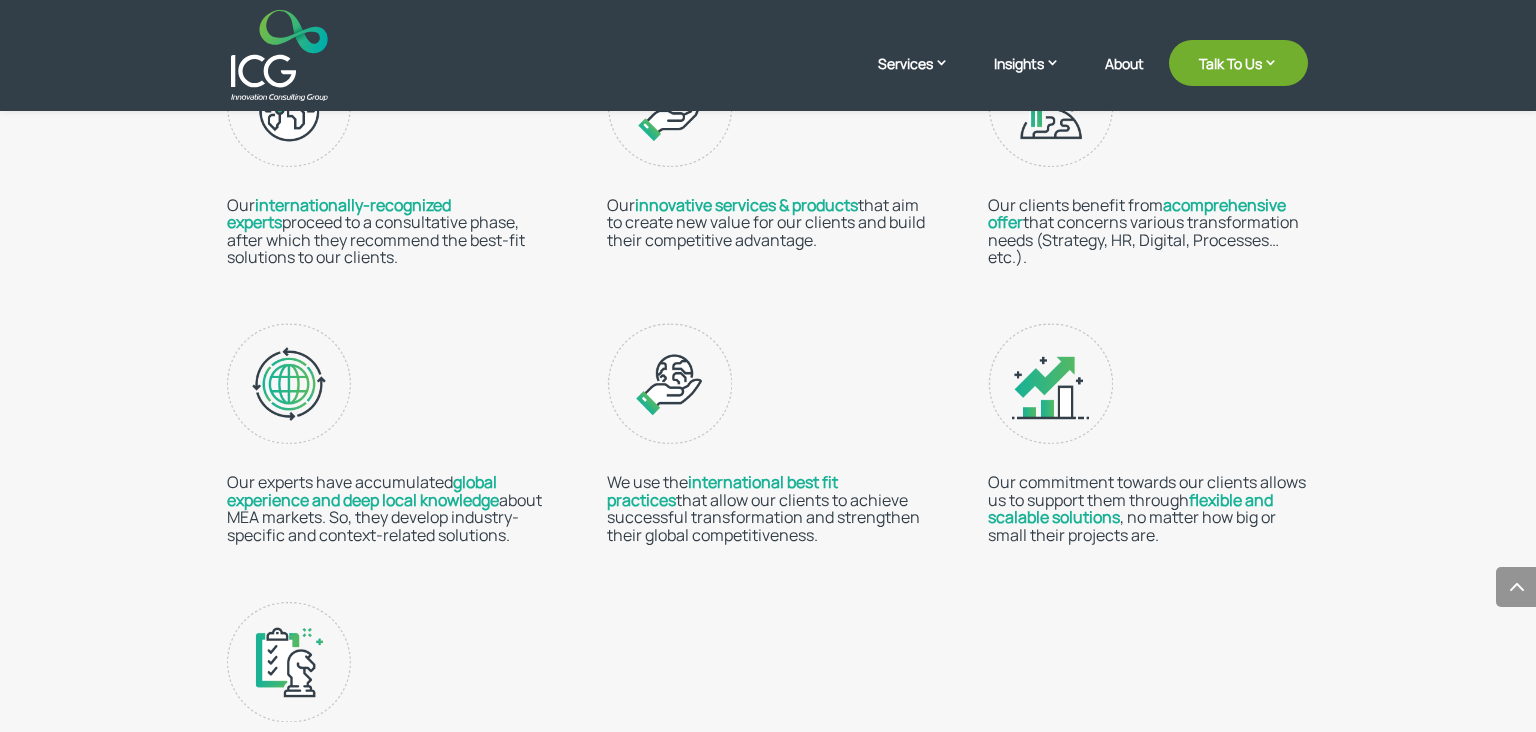 click on "Our experts have accumulated  global experience and deep local knowledge  about MEA markets. So, they develop industry-specific and context-related solutions.
We use the  international best fit practices  that allow our clients to achieve successful transformation and strengthen their global competitiveness.
Our commitment towards our clients allows us to support them through  flexible and scalable solutions , no matter how big or small their projects are." at bounding box center [768, 433] 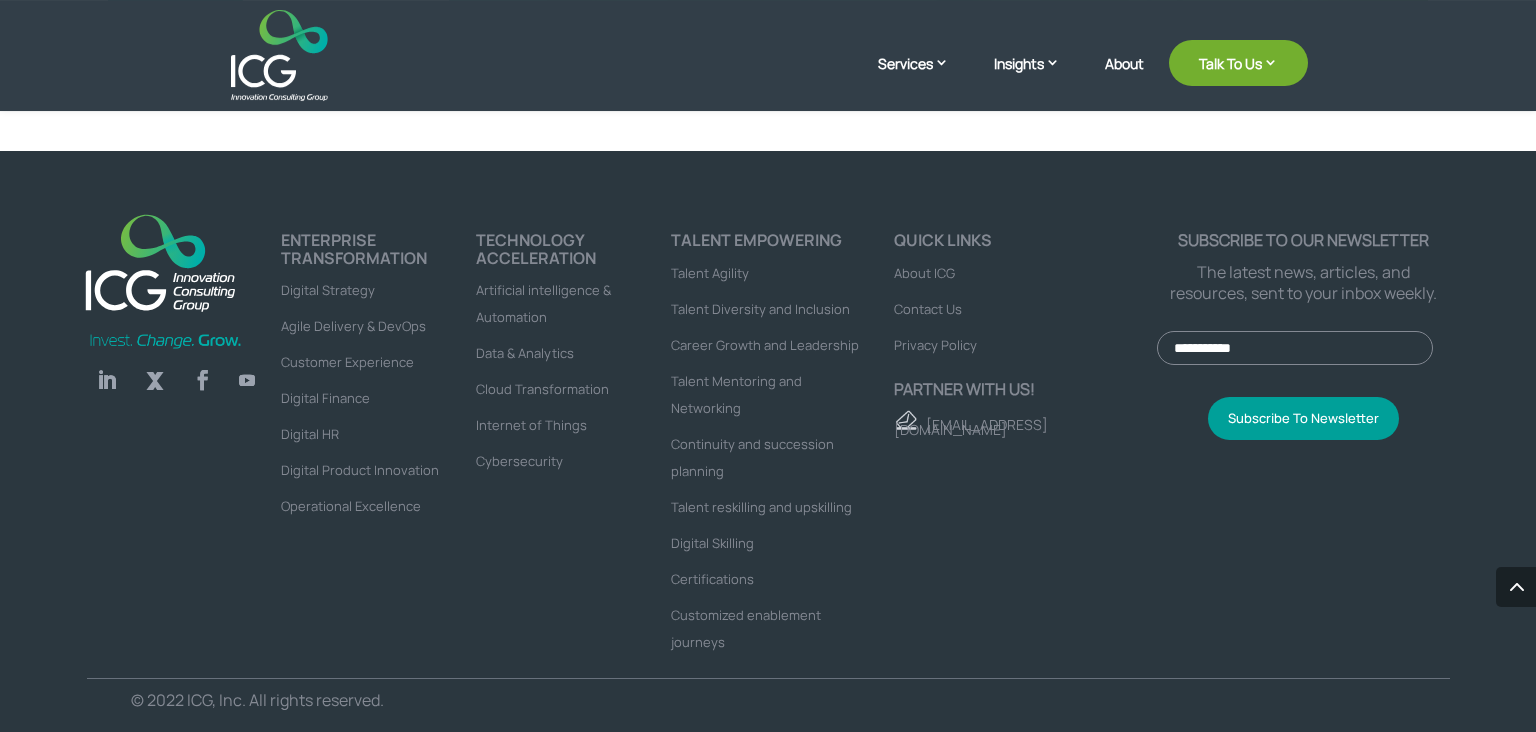 scroll, scrollTop: 5454, scrollLeft: 0, axis: vertical 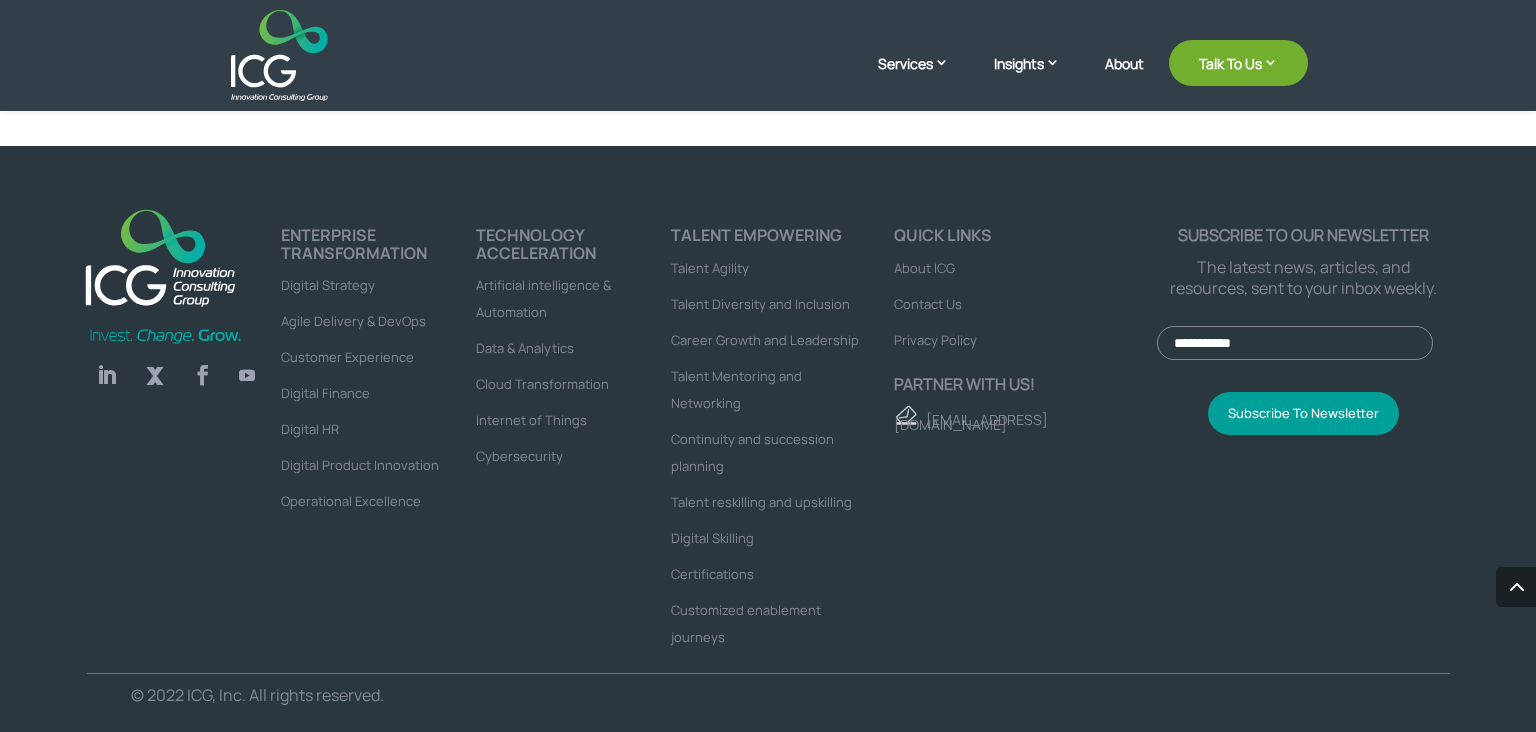 click on "Career Growth and Leadership" at bounding box center [765, 340] 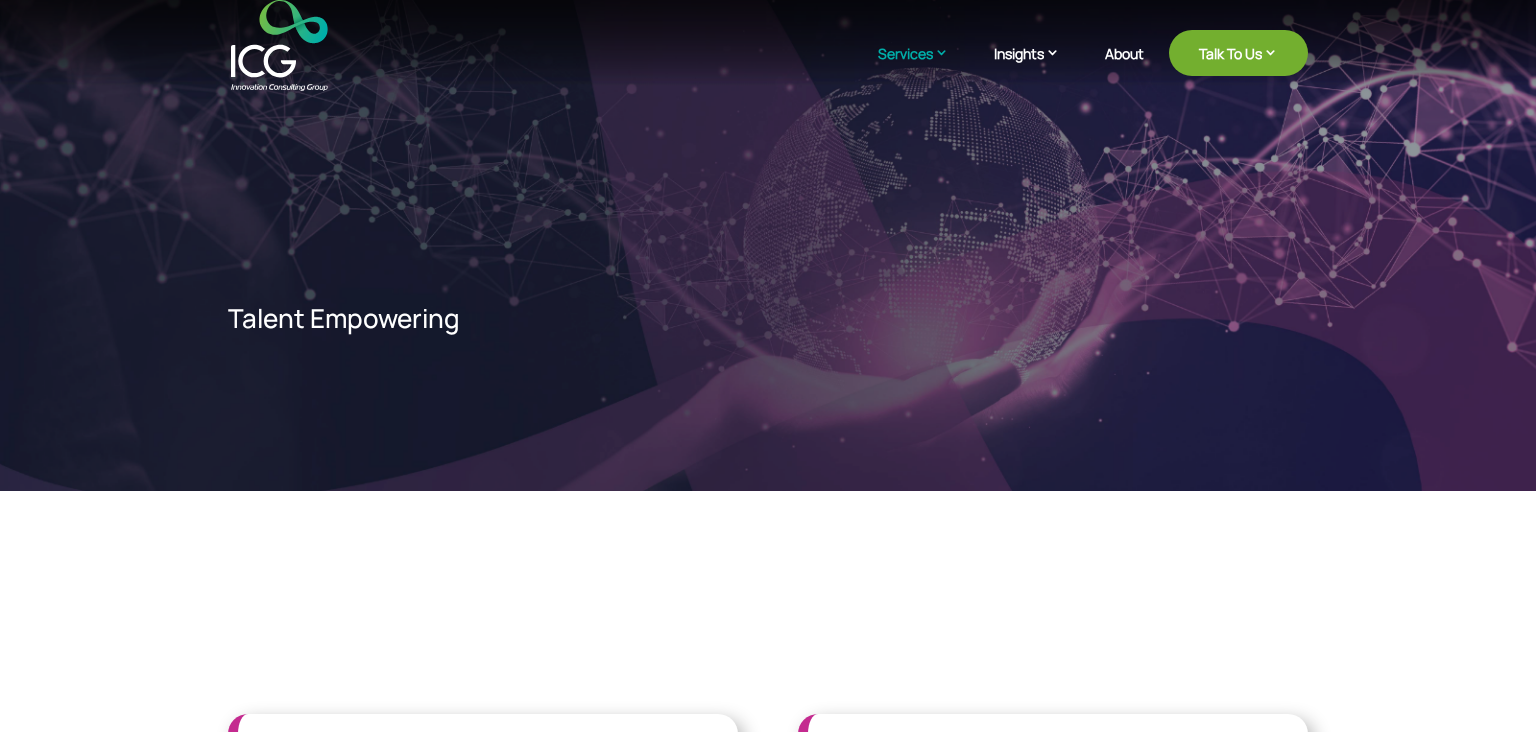 scroll, scrollTop: 0, scrollLeft: 0, axis: both 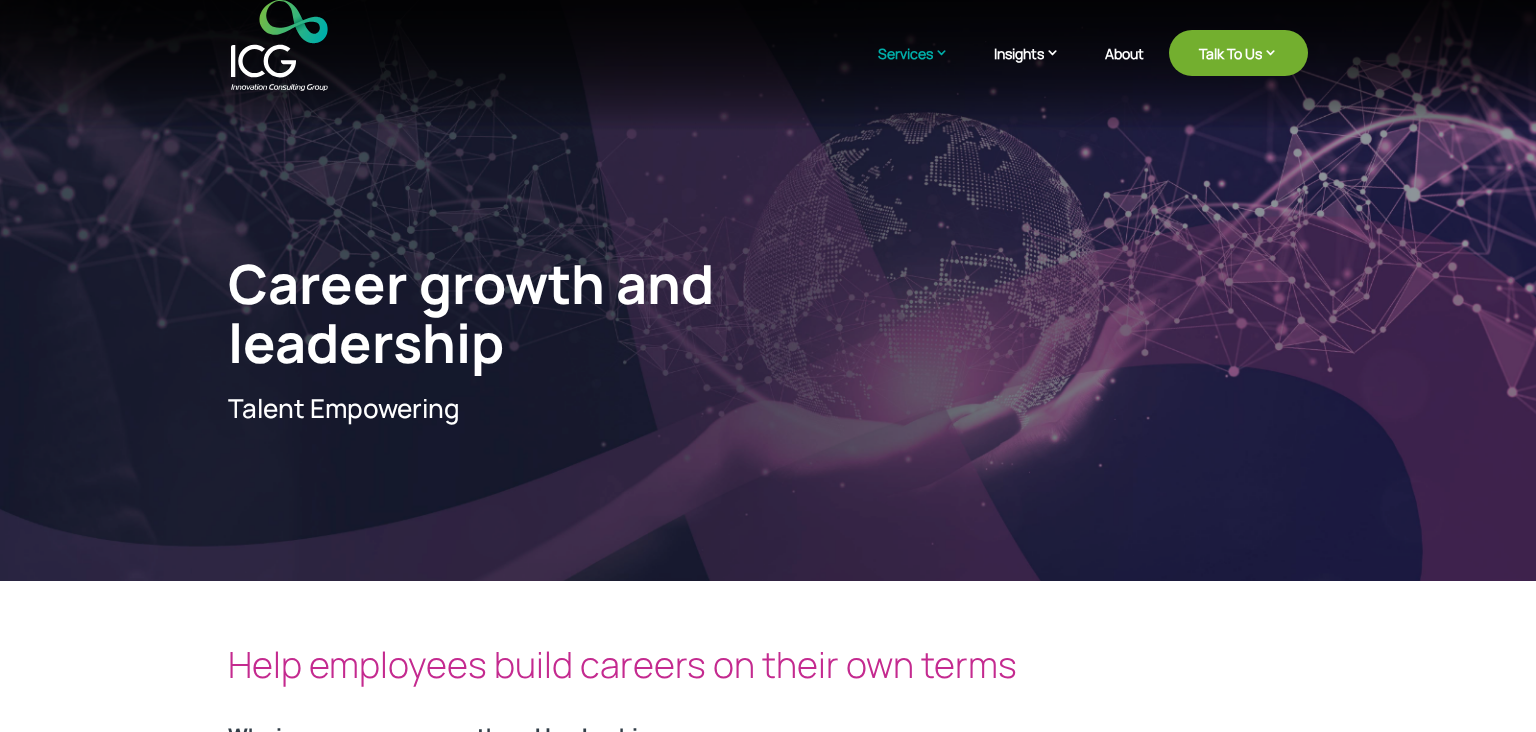 click on "Career growth and leadership
Talent Empowering" at bounding box center [768, 290] 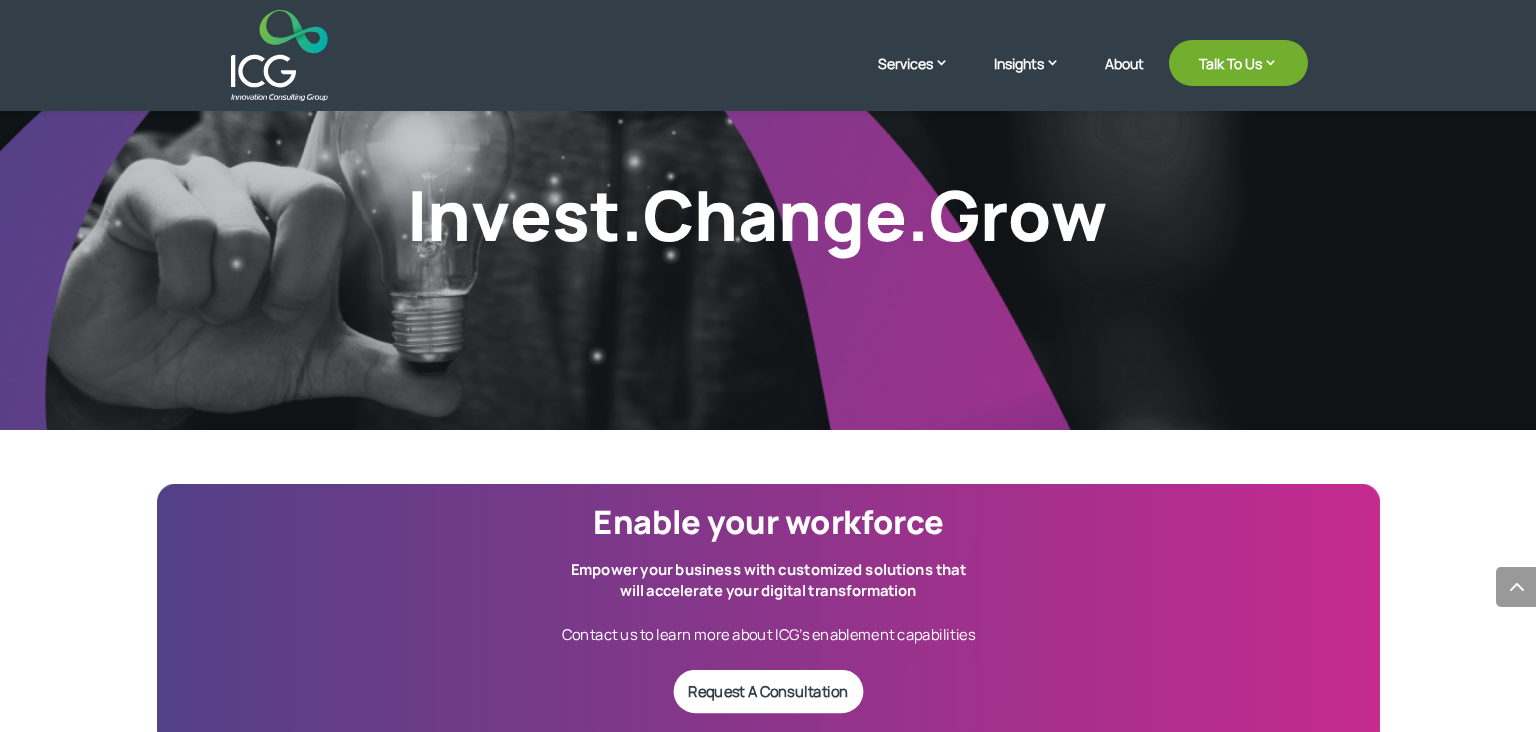 scroll, scrollTop: 2700, scrollLeft: 0, axis: vertical 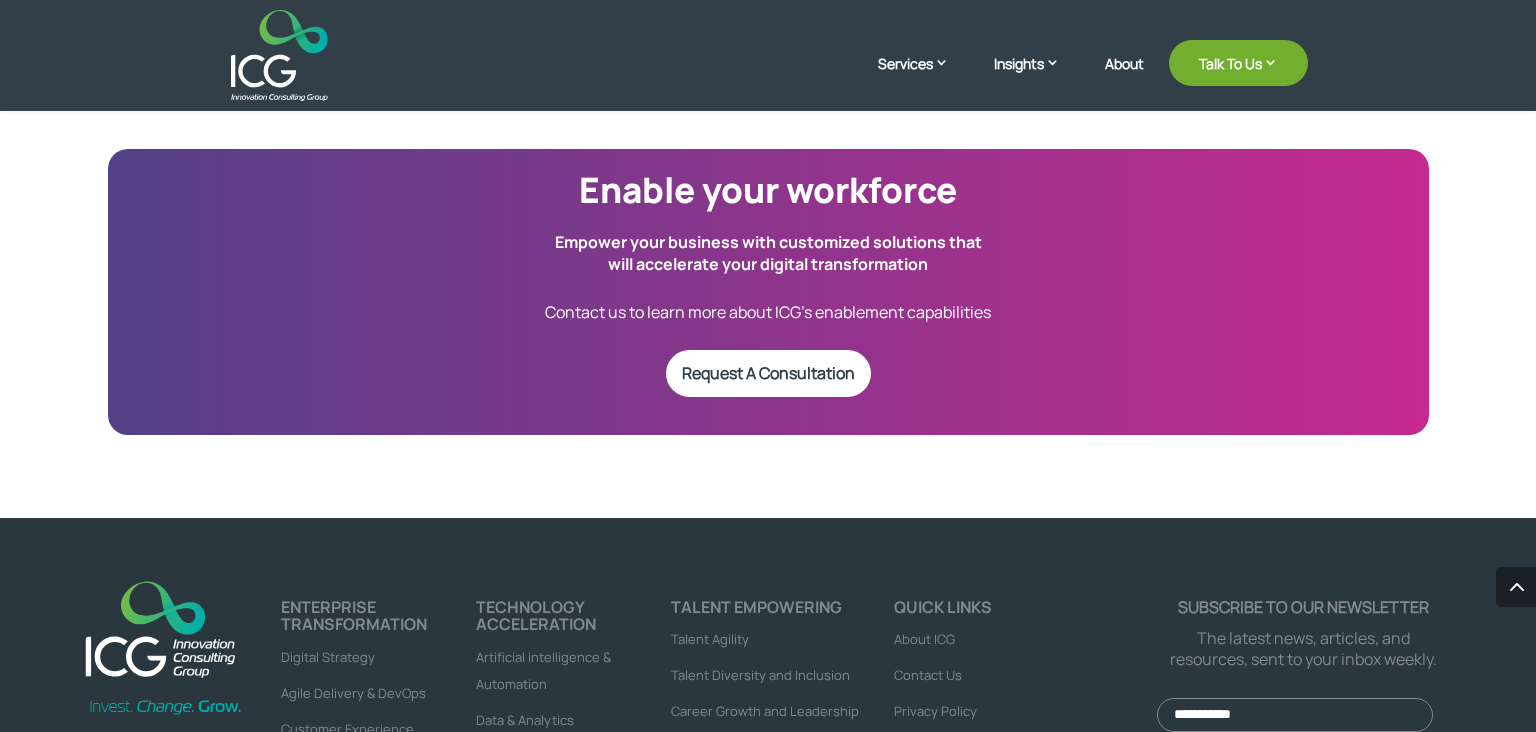 click at bounding box center [279, 55] 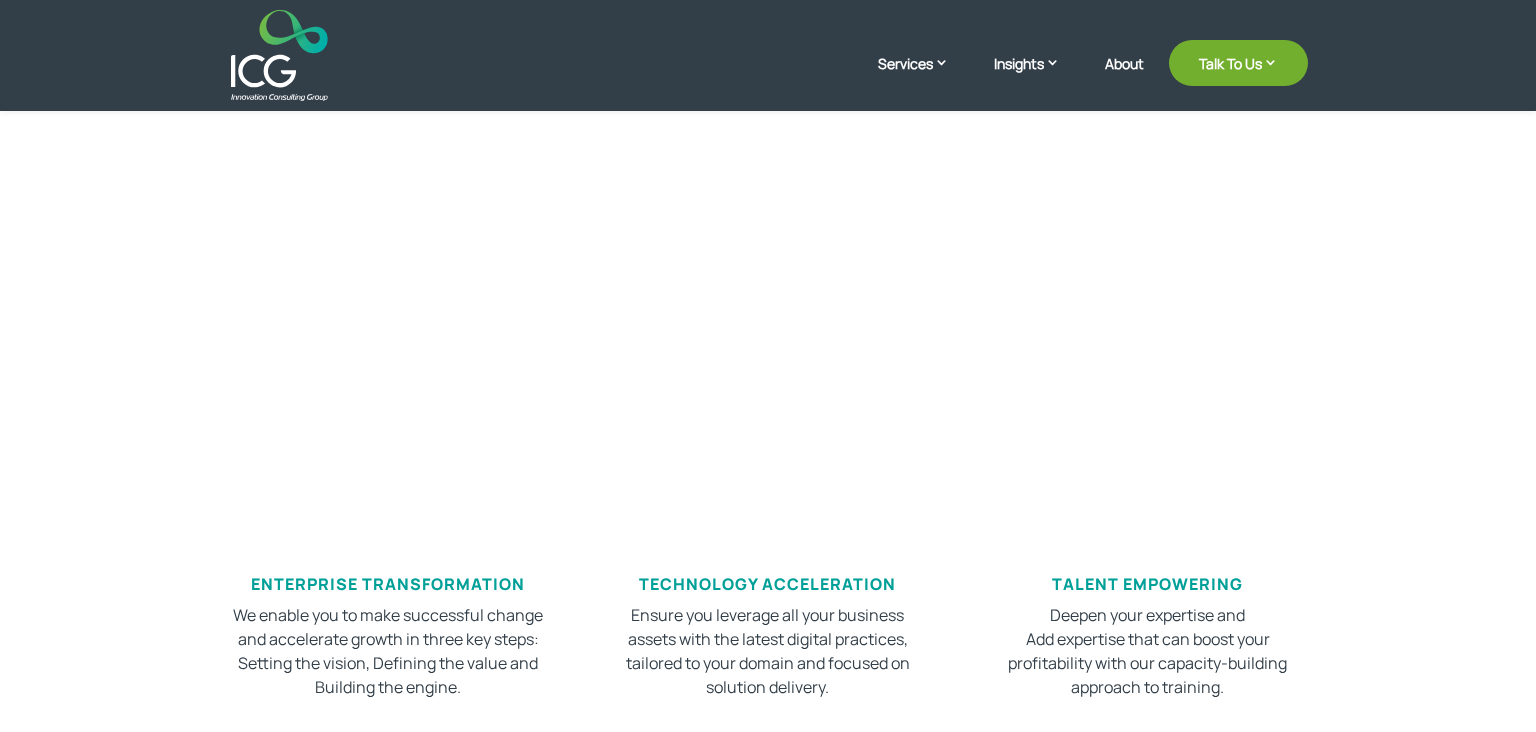 scroll, scrollTop: 648, scrollLeft: 0, axis: vertical 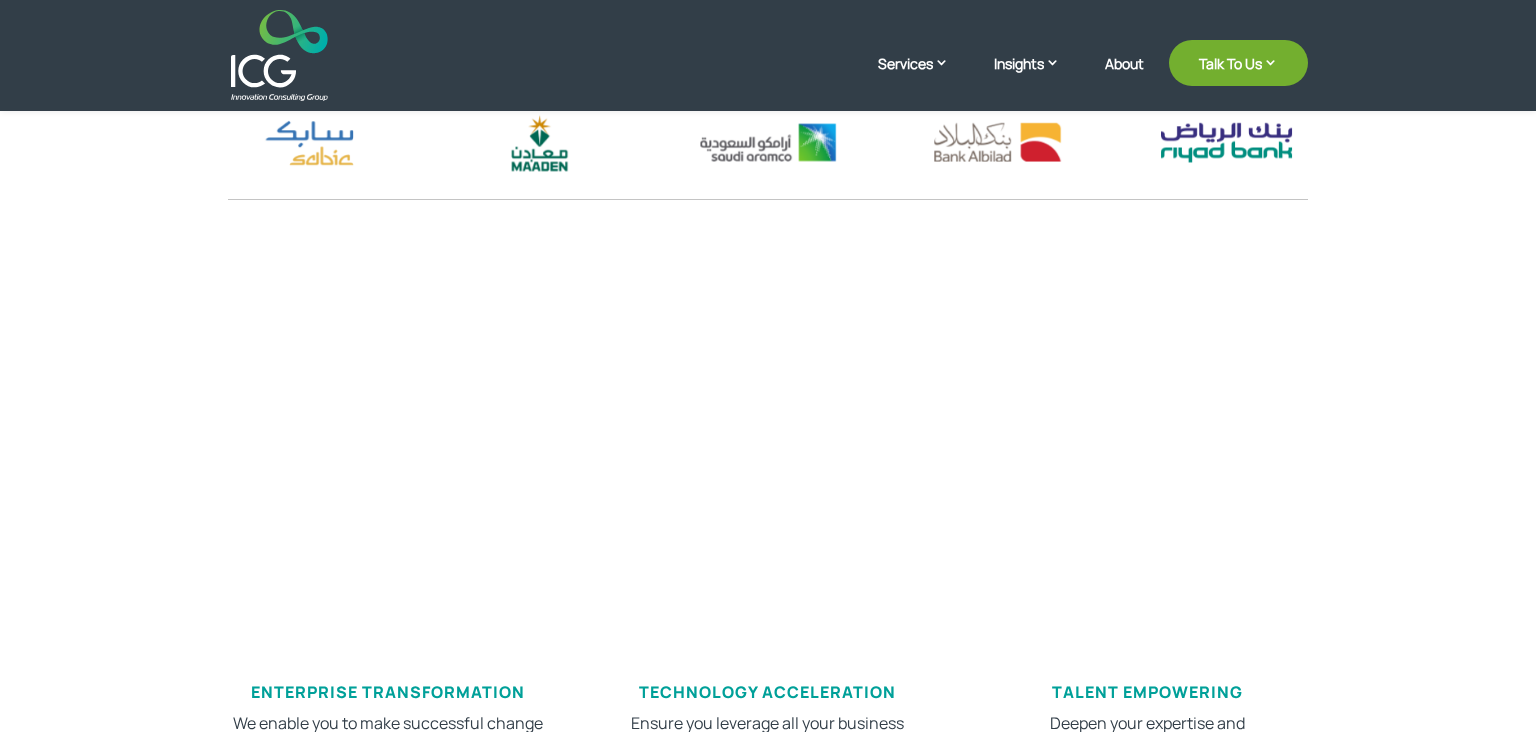 click on "ICG builds your digital transformation capabilities by taking you on an end-to-end journey delivered through comprehensive, fast-track services" at bounding box center [768, 323] 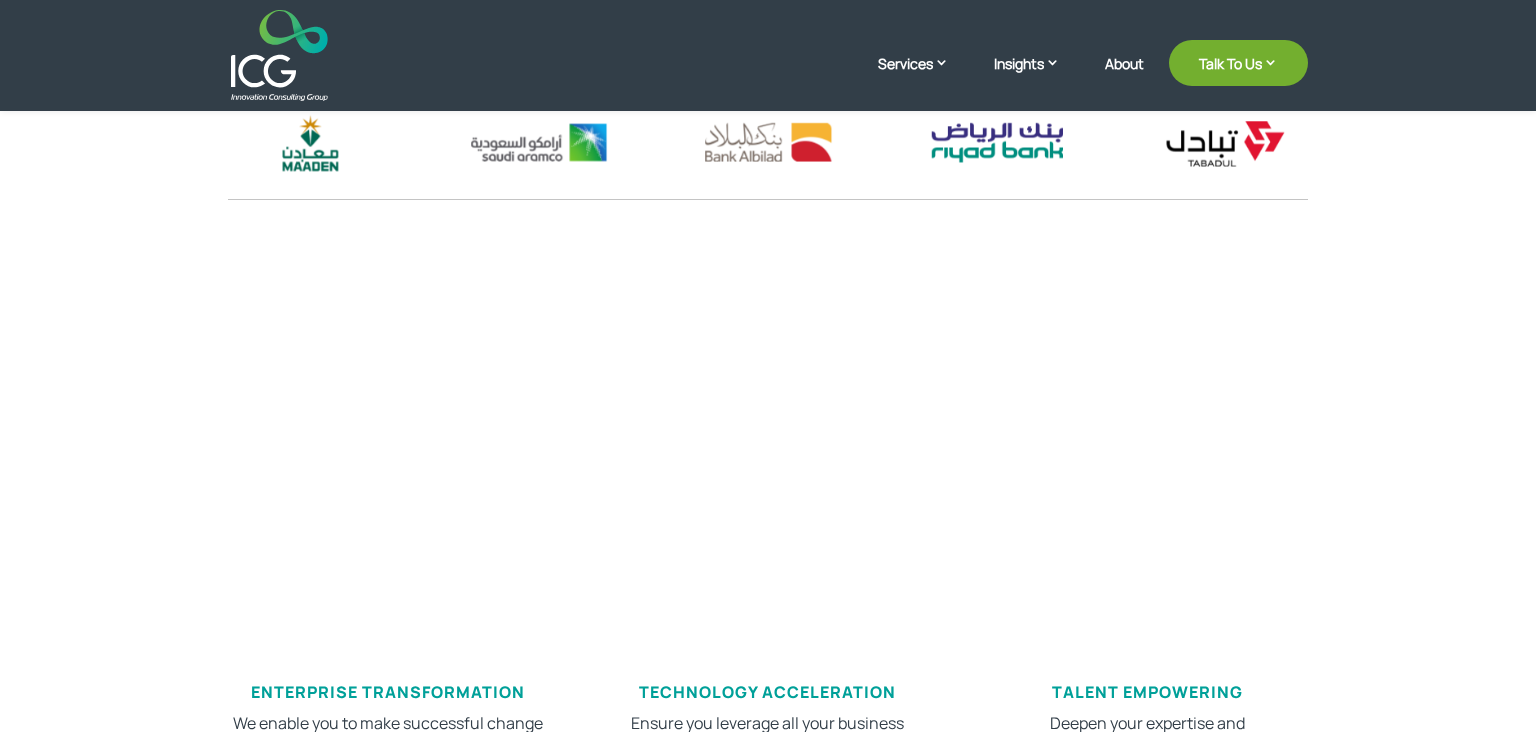 click on "ICG builds your digital transformation capabilities by taking you on an end-to-end journey delivered through comprehensive, fast-track services
Explore Our Services" at bounding box center (768, 362) 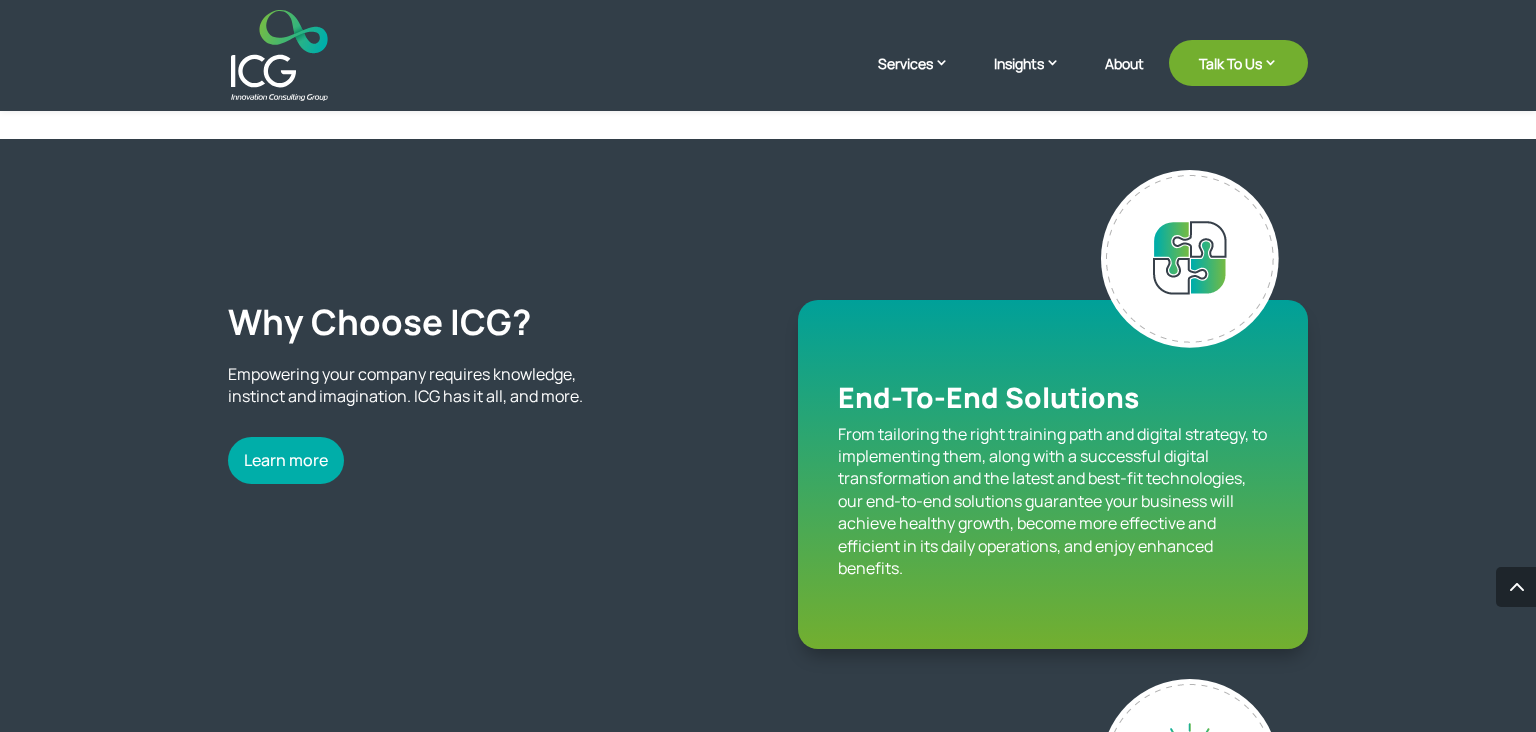 scroll, scrollTop: 1404, scrollLeft: 0, axis: vertical 